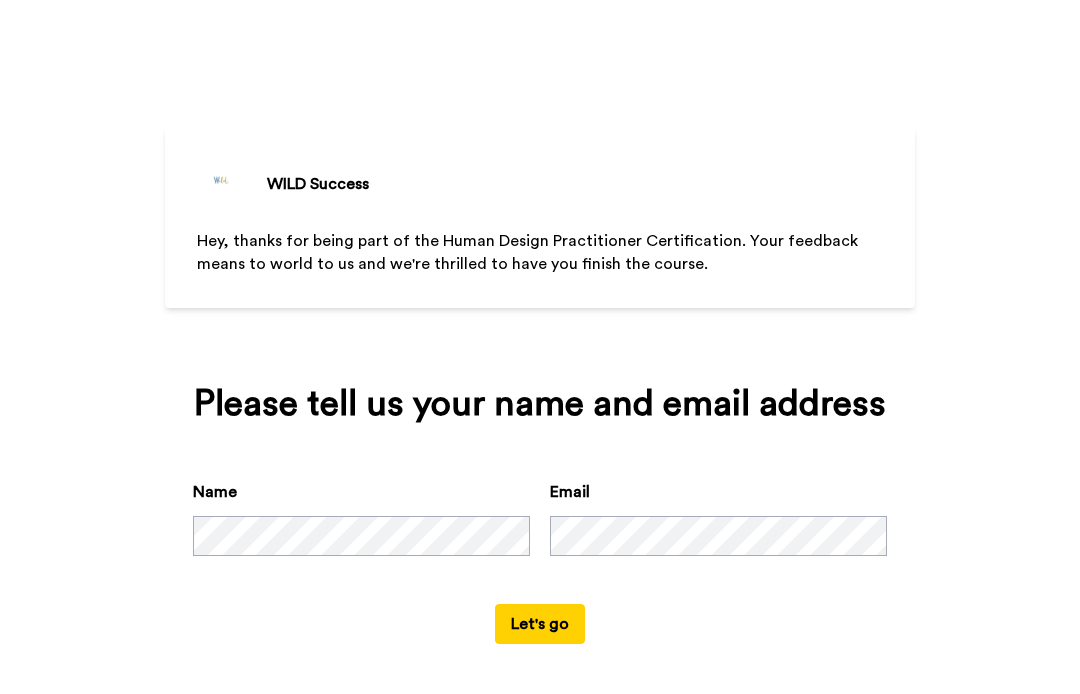 scroll, scrollTop: 0, scrollLeft: 0, axis: both 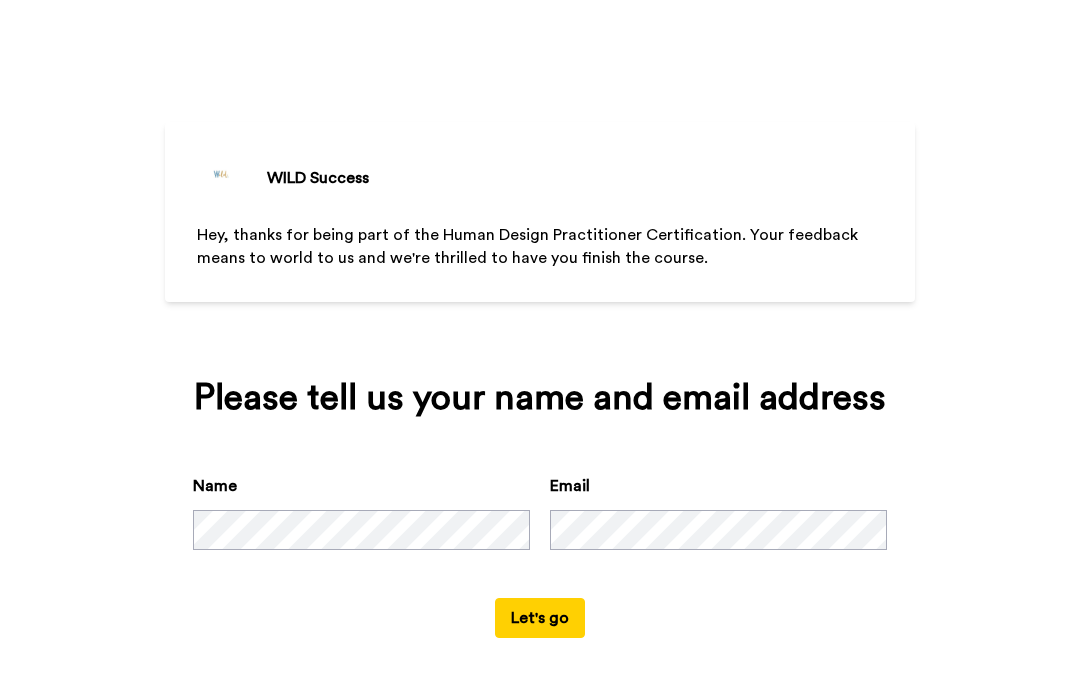 click on "Let's go" at bounding box center [540, 618] 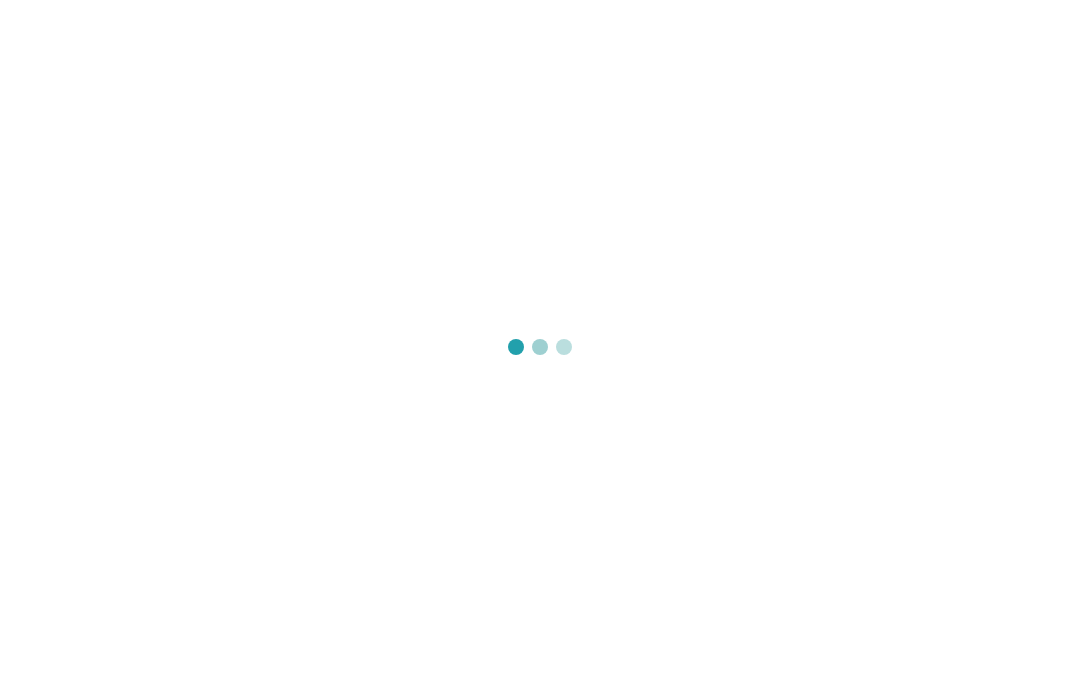 scroll, scrollTop: 0, scrollLeft: 0, axis: both 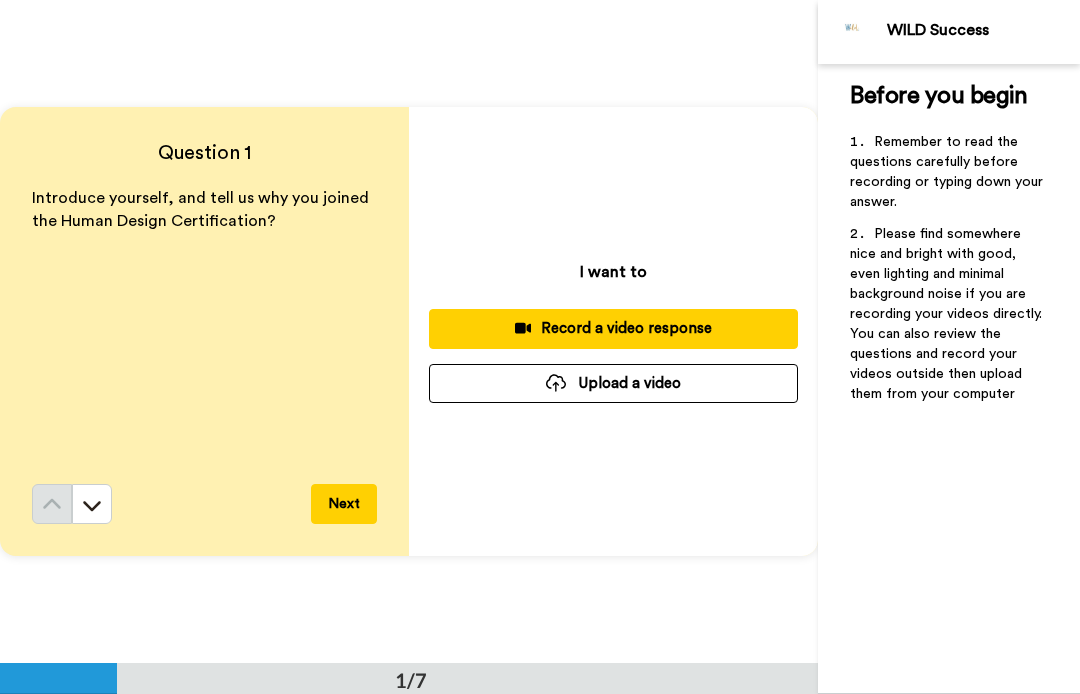 click on "Next" at bounding box center [344, 504] 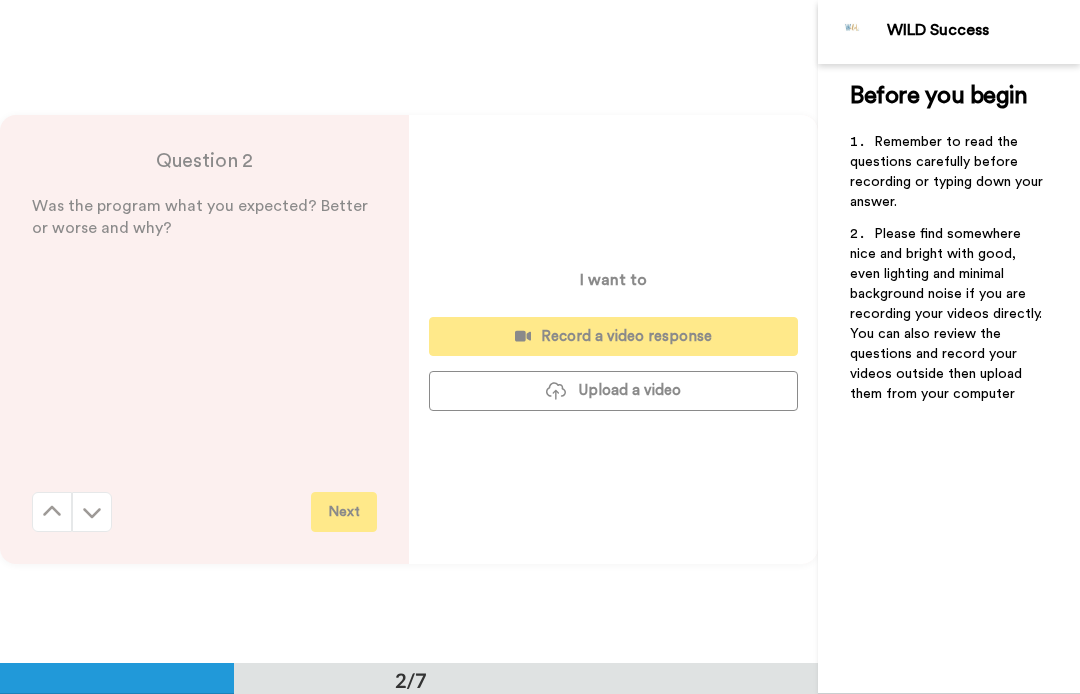 scroll, scrollTop: 664, scrollLeft: 0, axis: vertical 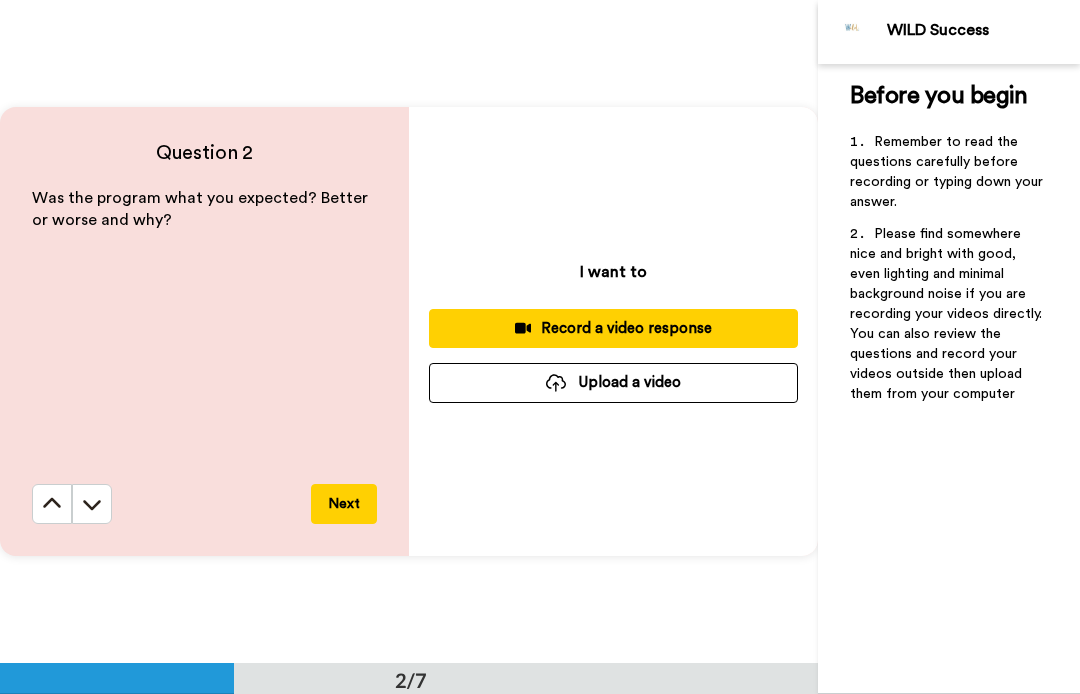 click on "Next" at bounding box center [344, 504] 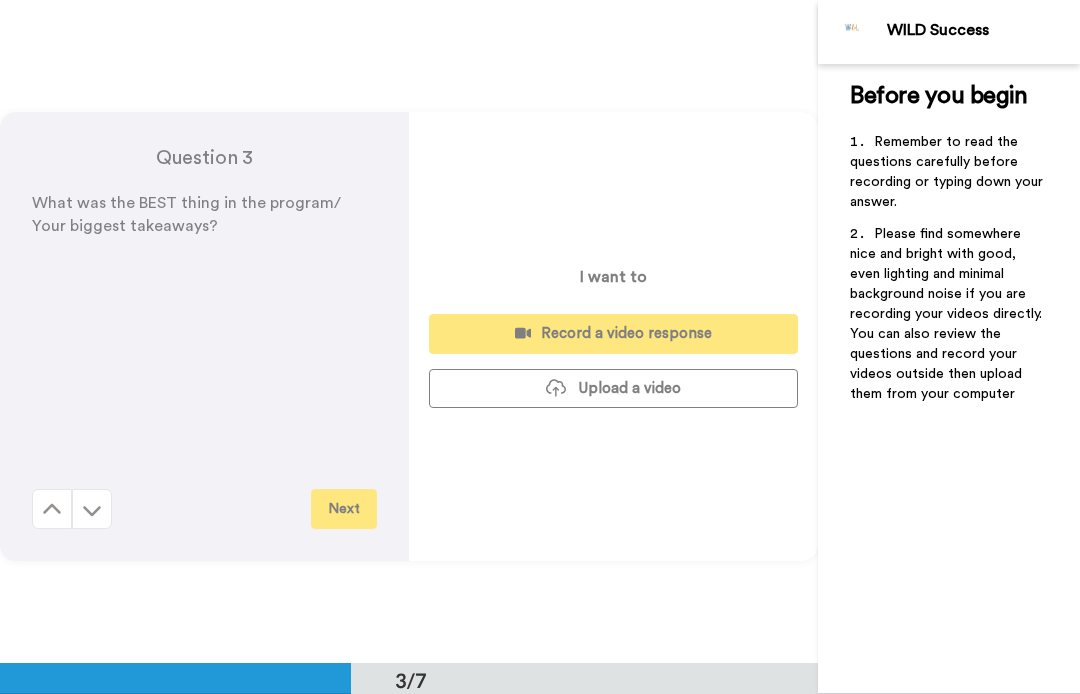 scroll, scrollTop: 1327, scrollLeft: 0, axis: vertical 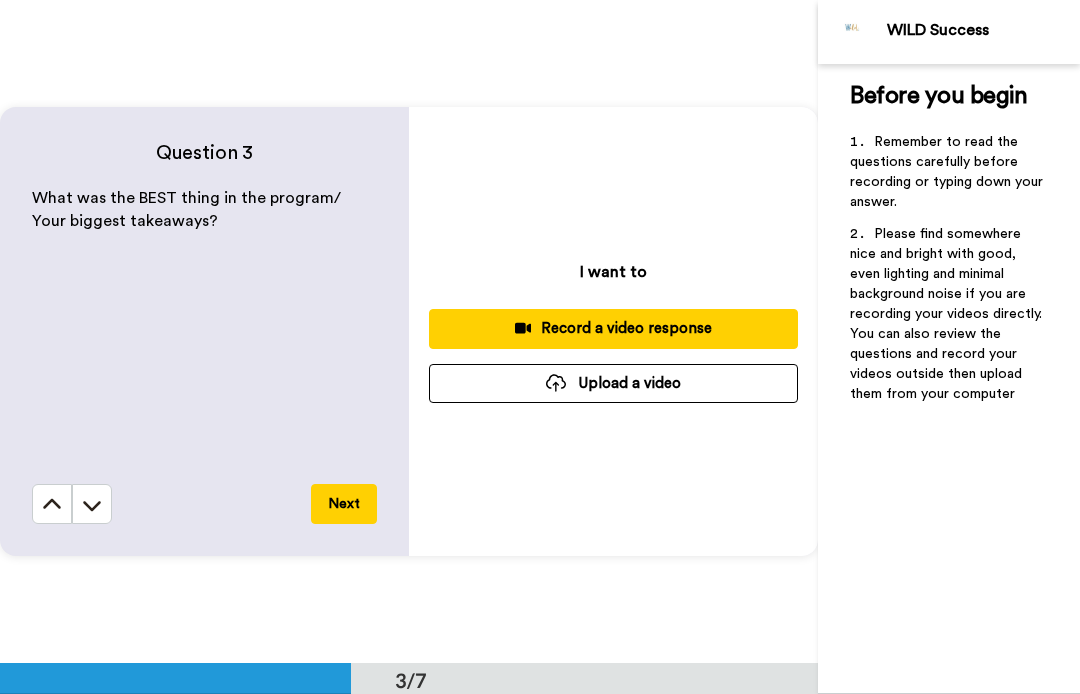 click on "Next" at bounding box center [344, 504] 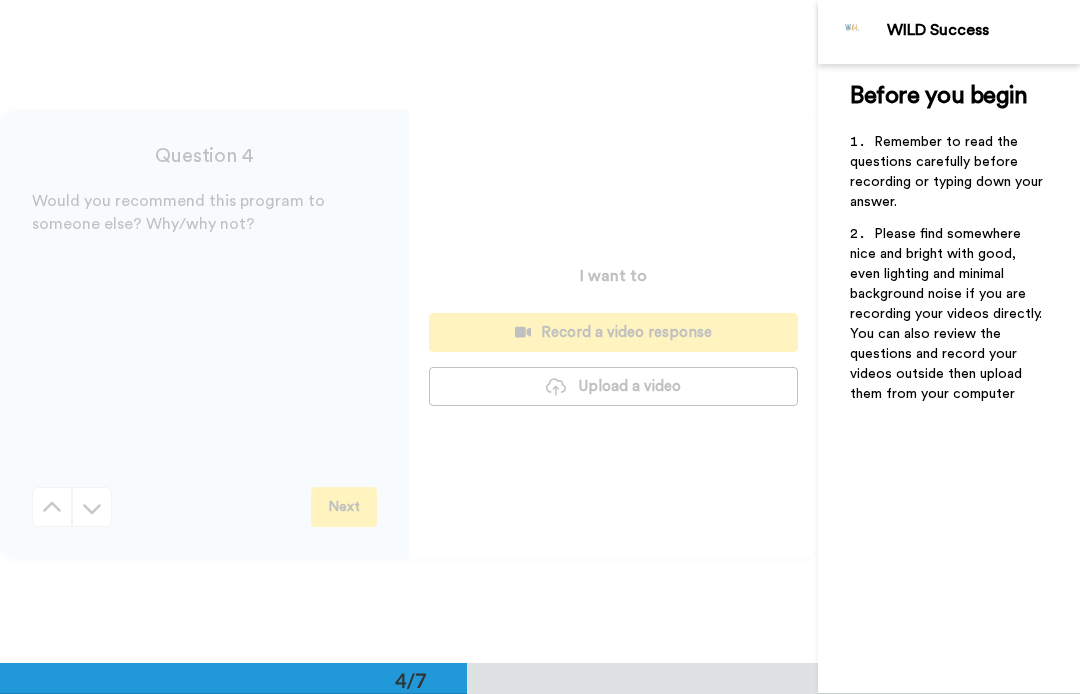 scroll, scrollTop: 1991, scrollLeft: 0, axis: vertical 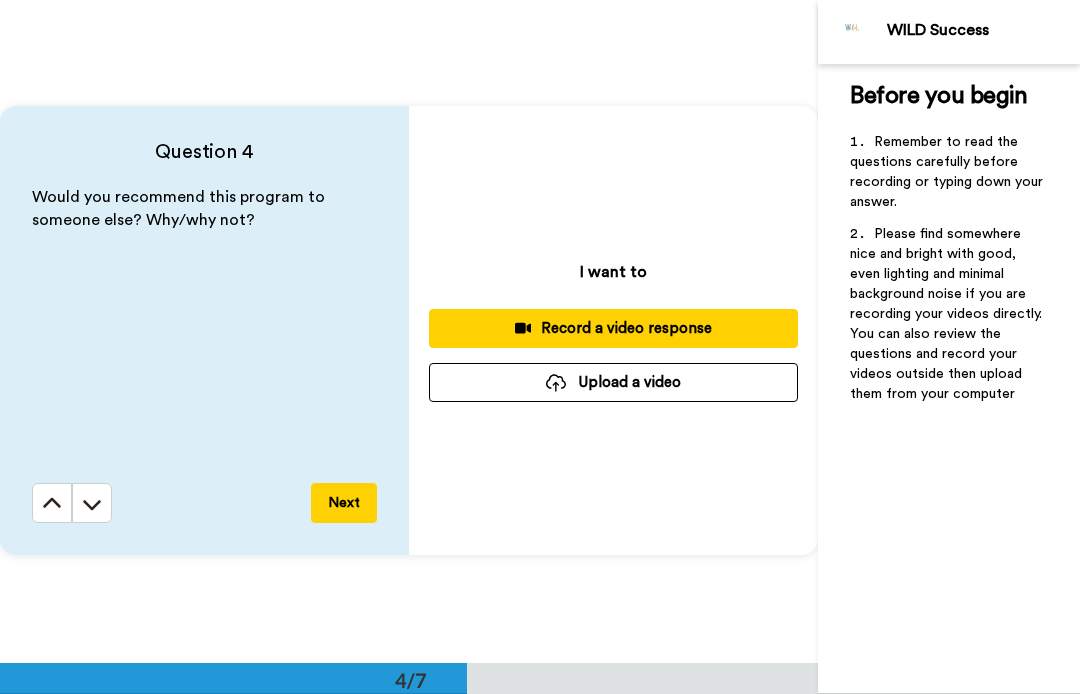 click on "Next" at bounding box center [344, 503] 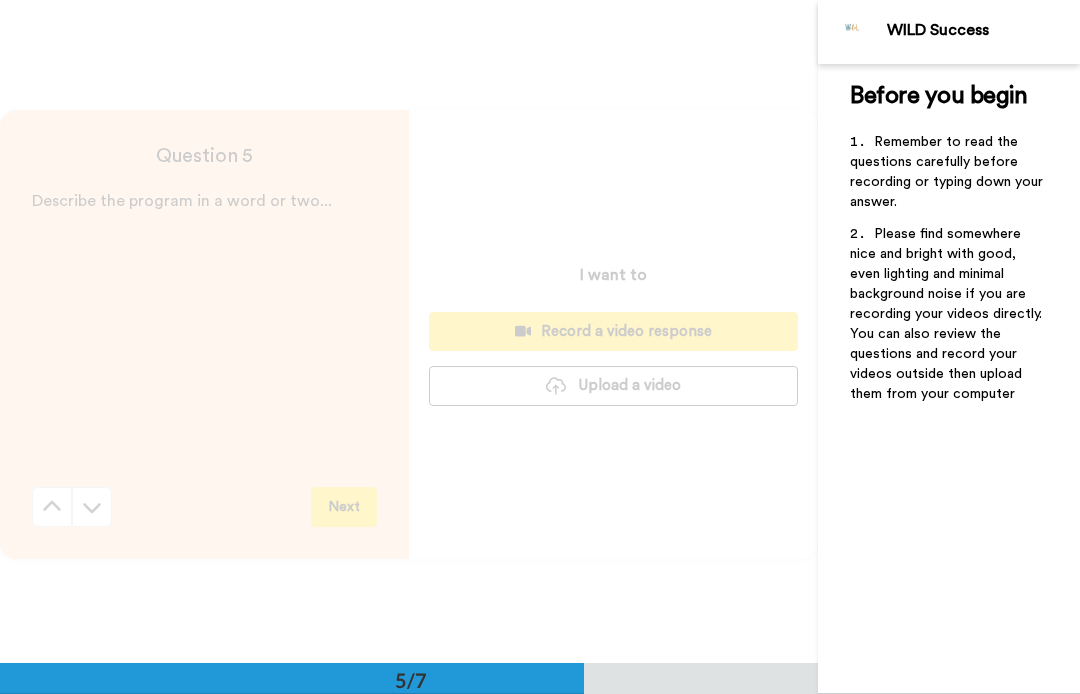 scroll, scrollTop: 2654, scrollLeft: 0, axis: vertical 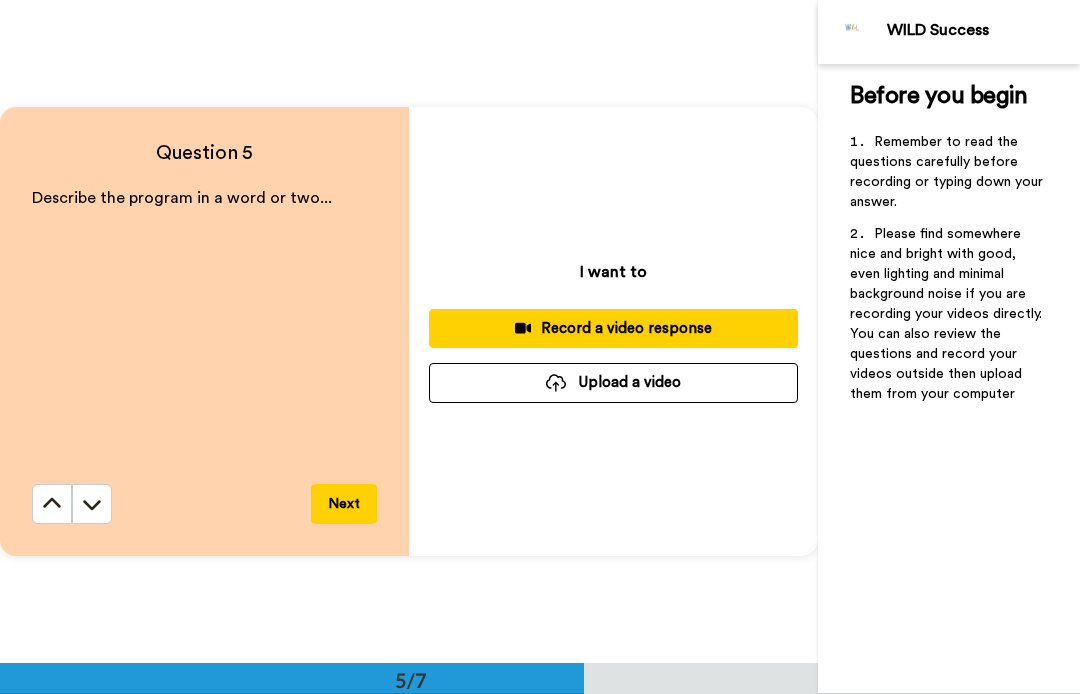 click on "Next" at bounding box center (344, 504) 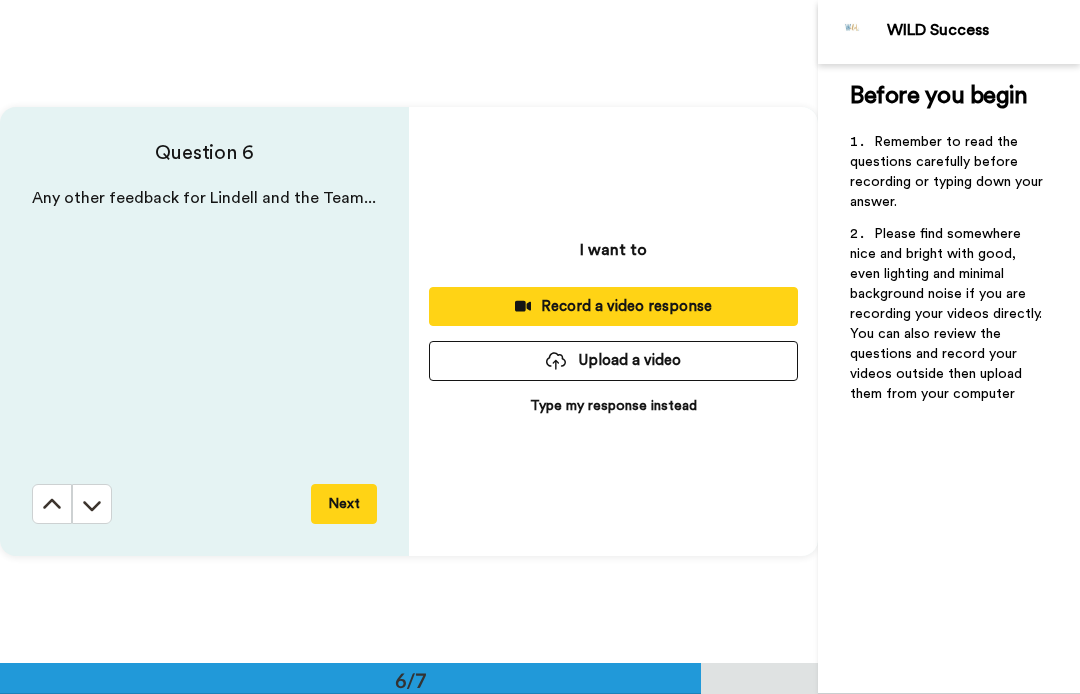 scroll, scrollTop: 3318, scrollLeft: 0, axis: vertical 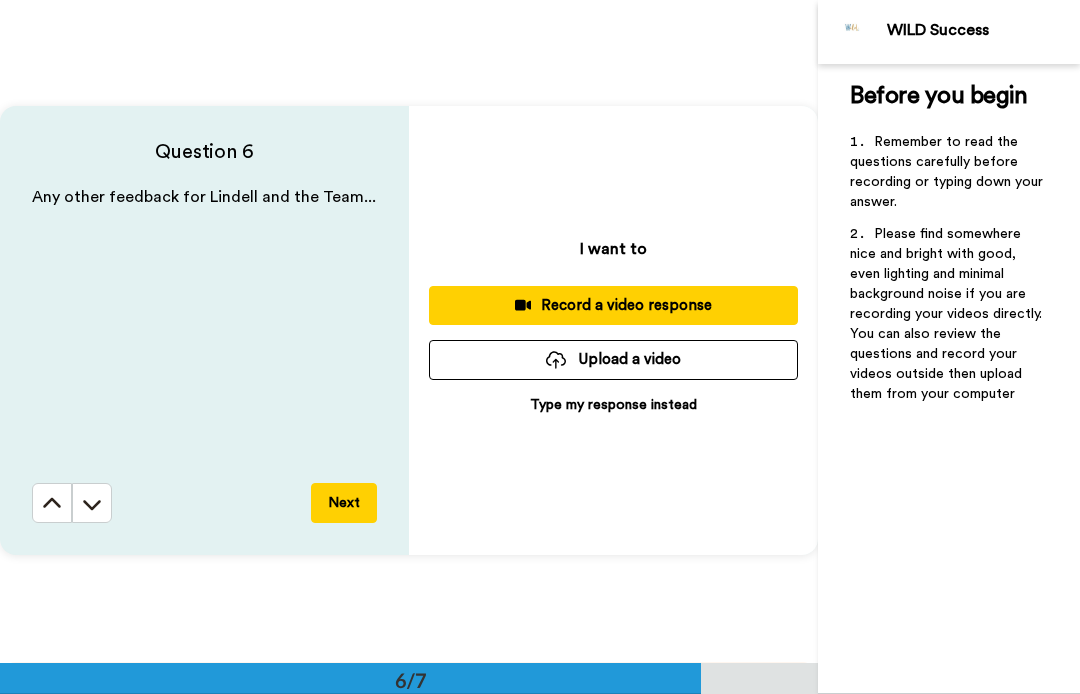click on "Next" at bounding box center (344, 503) 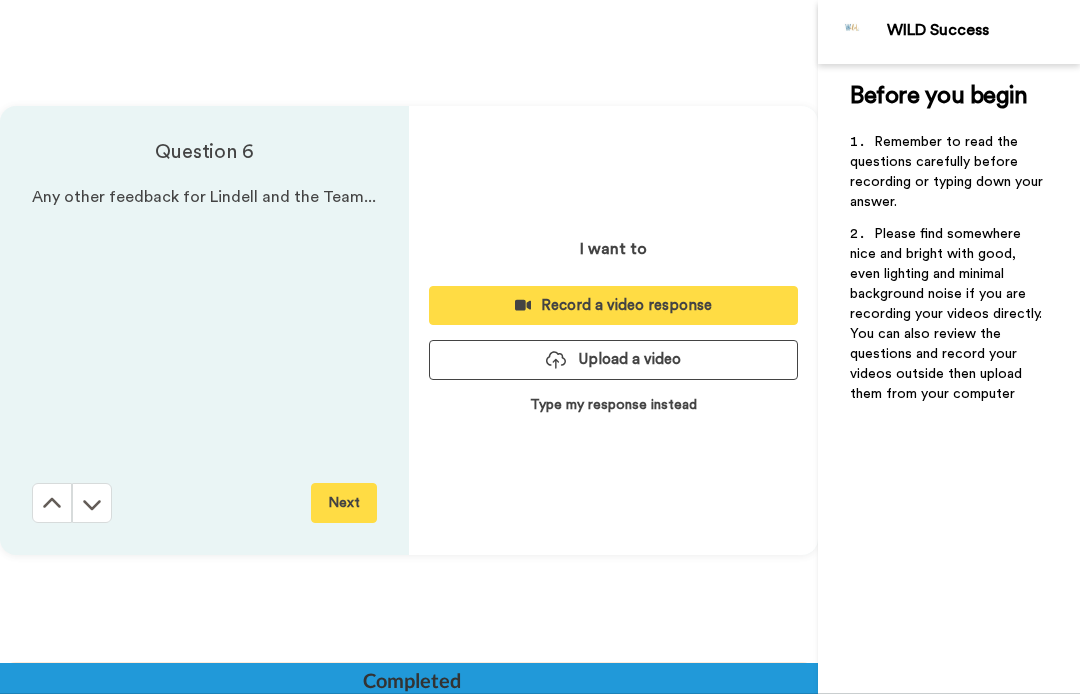 scroll, scrollTop: 3849, scrollLeft: 0, axis: vertical 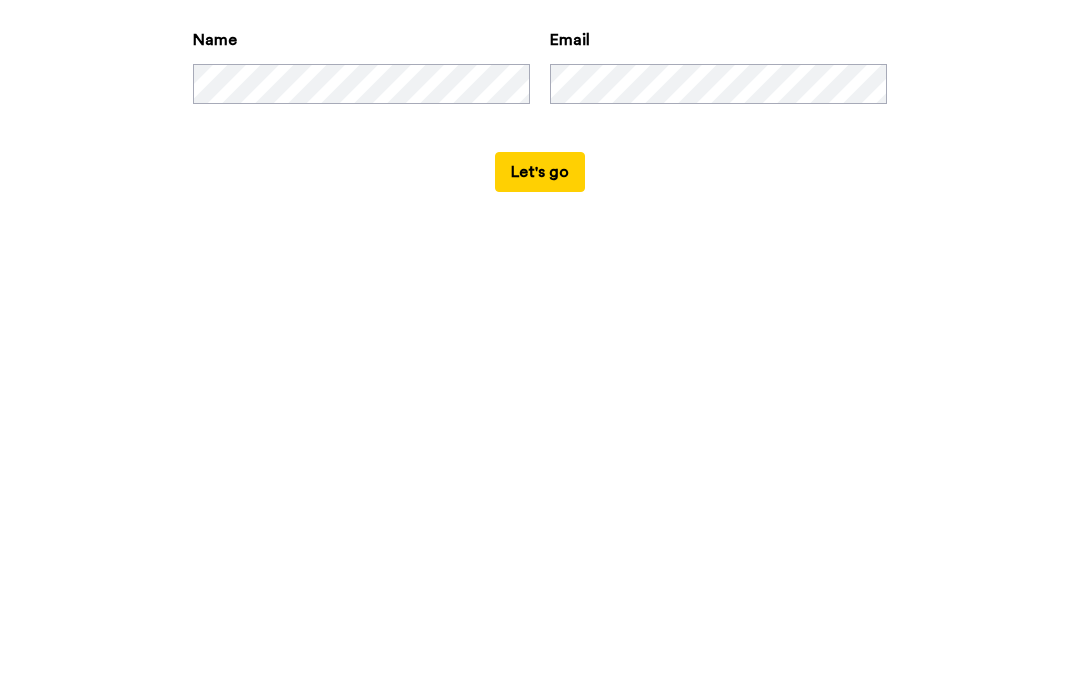 click on "Let's go" at bounding box center (540, 624) 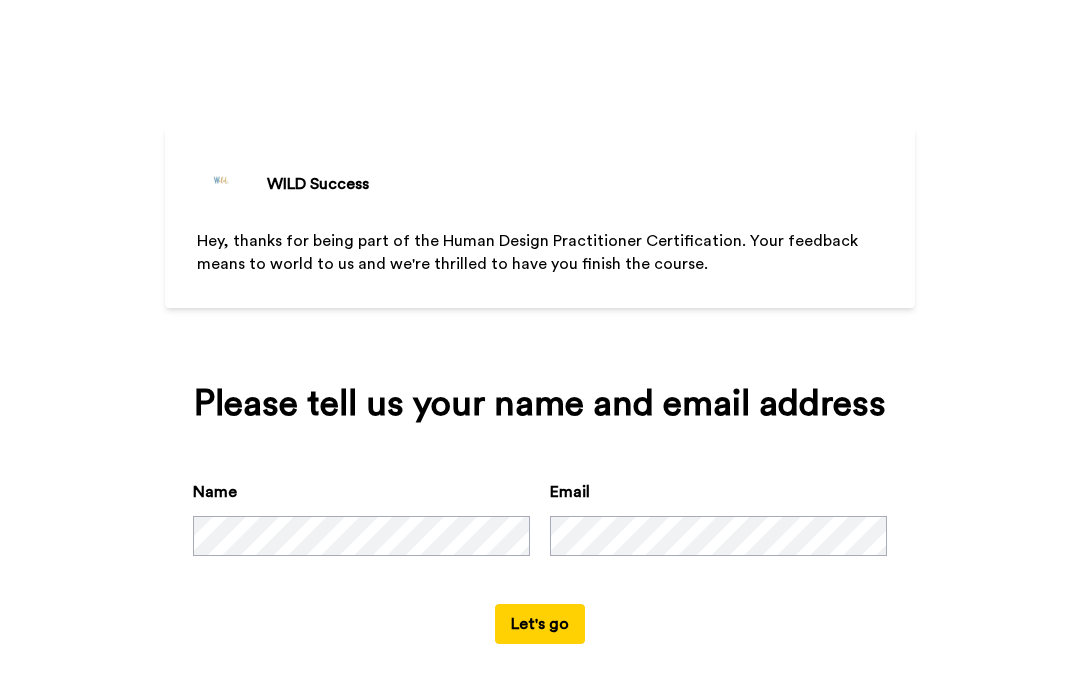 click on "Let's go" at bounding box center (540, 624) 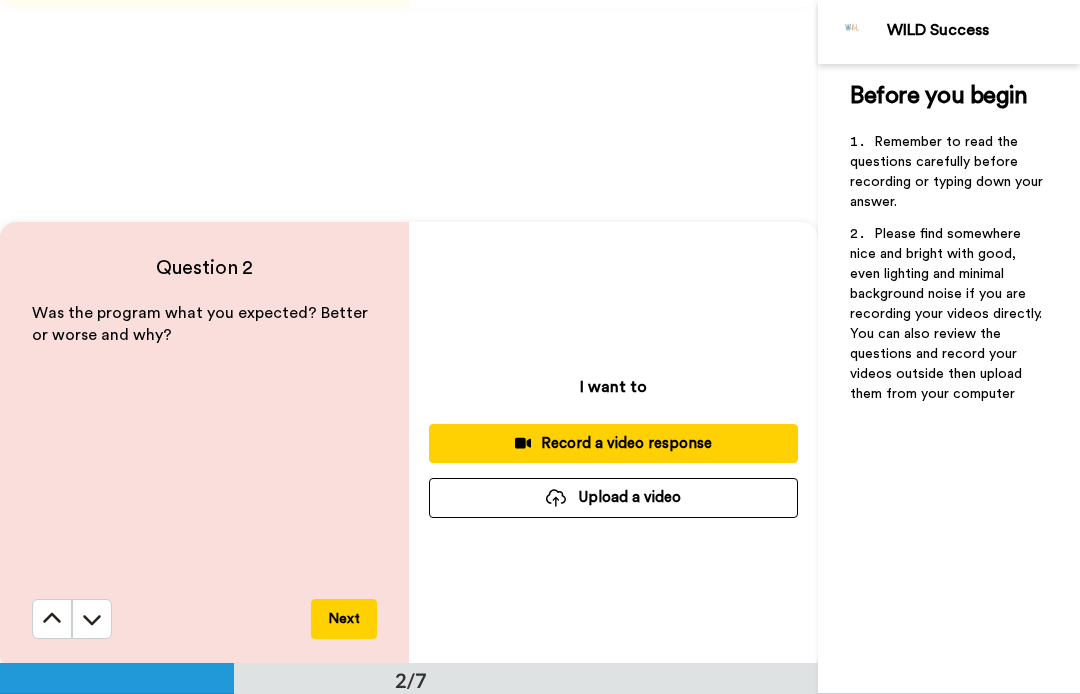 scroll, scrollTop: 559, scrollLeft: 0, axis: vertical 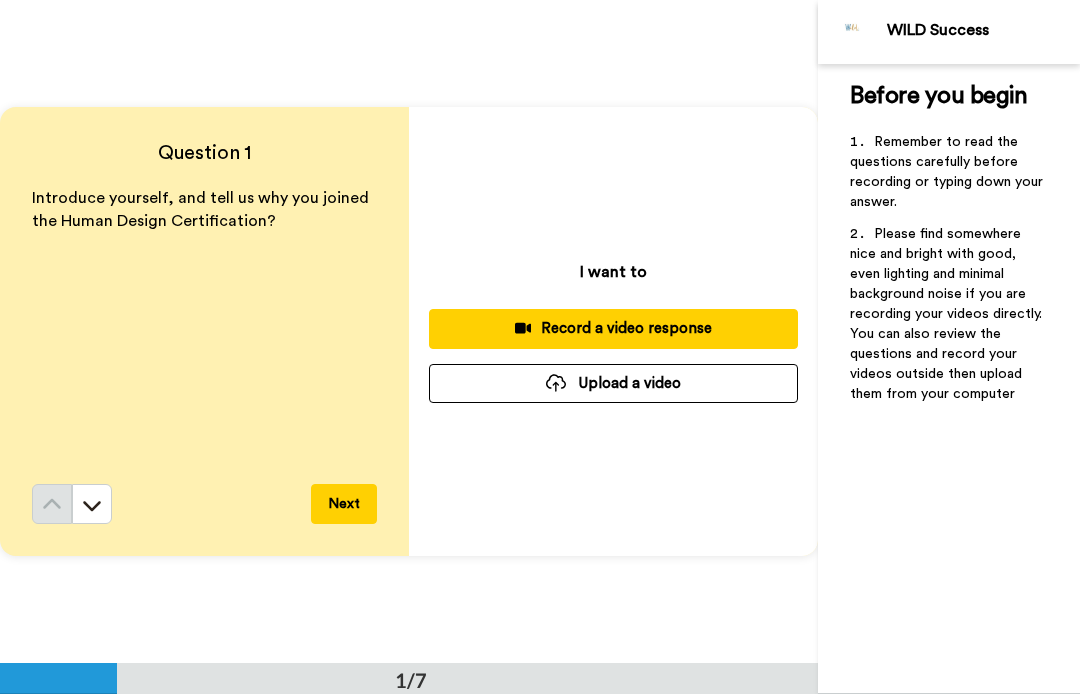 click on "Record a video response" at bounding box center [613, 328] 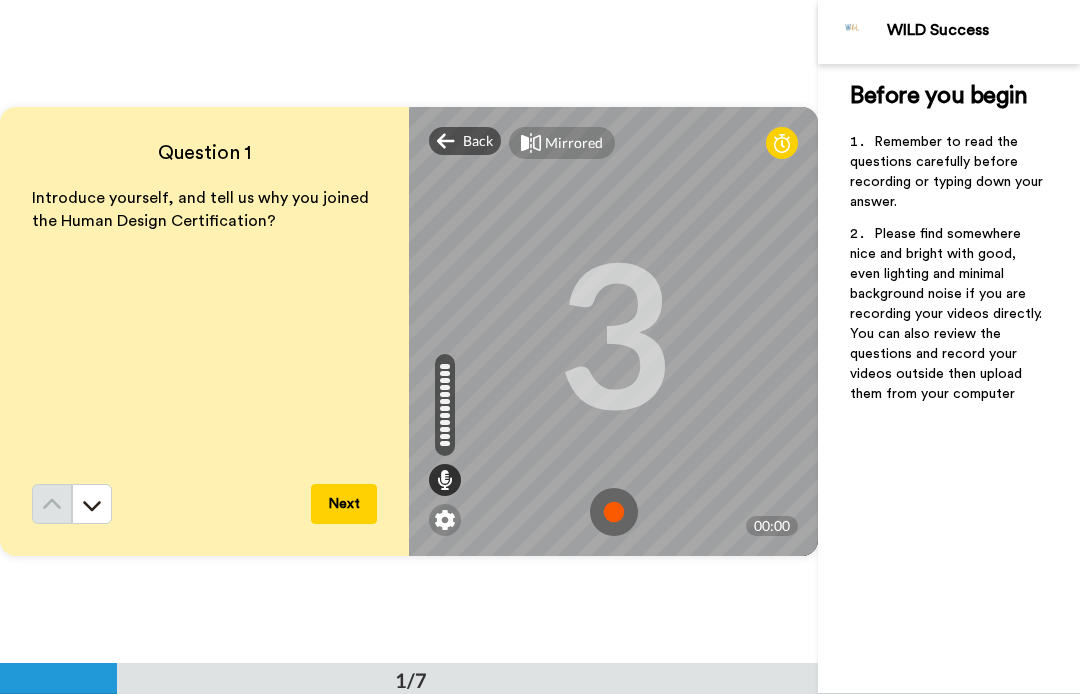click at bounding box center (614, 512) 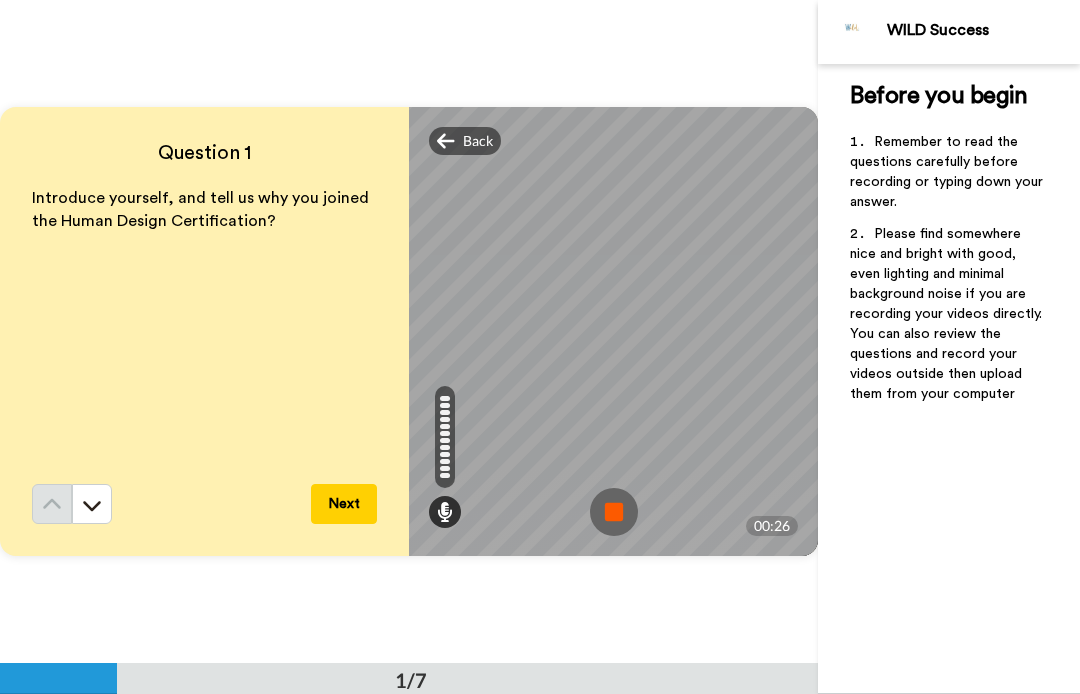 click on "Next" at bounding box center (344, 504) 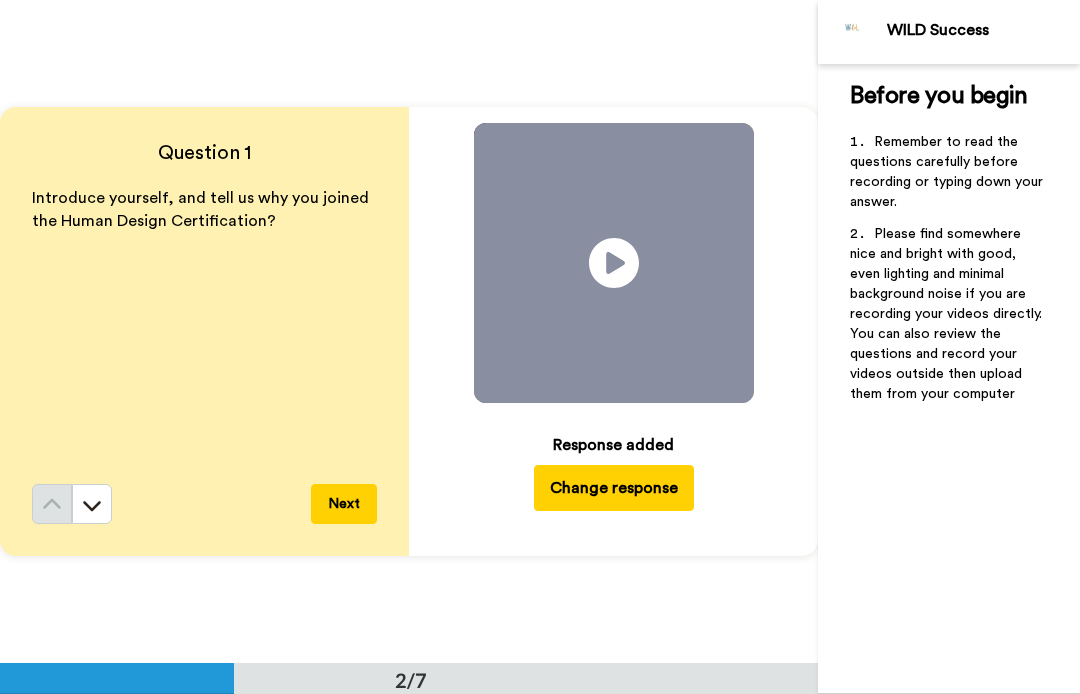 scroll, scrollTop: 664, scrollLeft: 0, axis: vertical 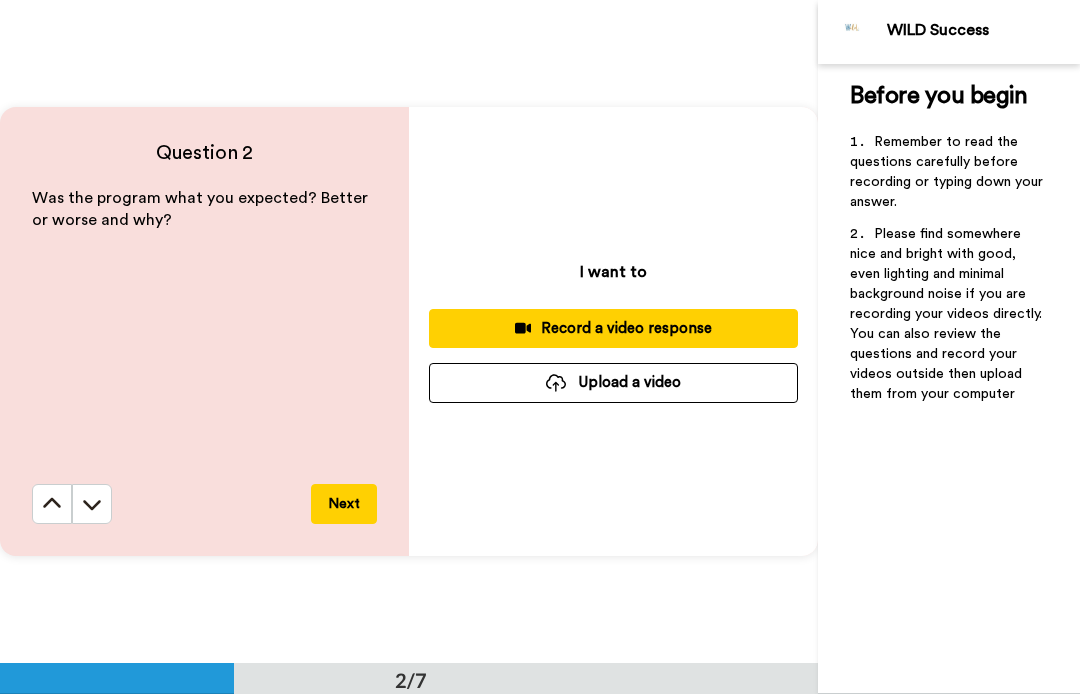 click on "Record a video response" at bounding box center [613, 328] 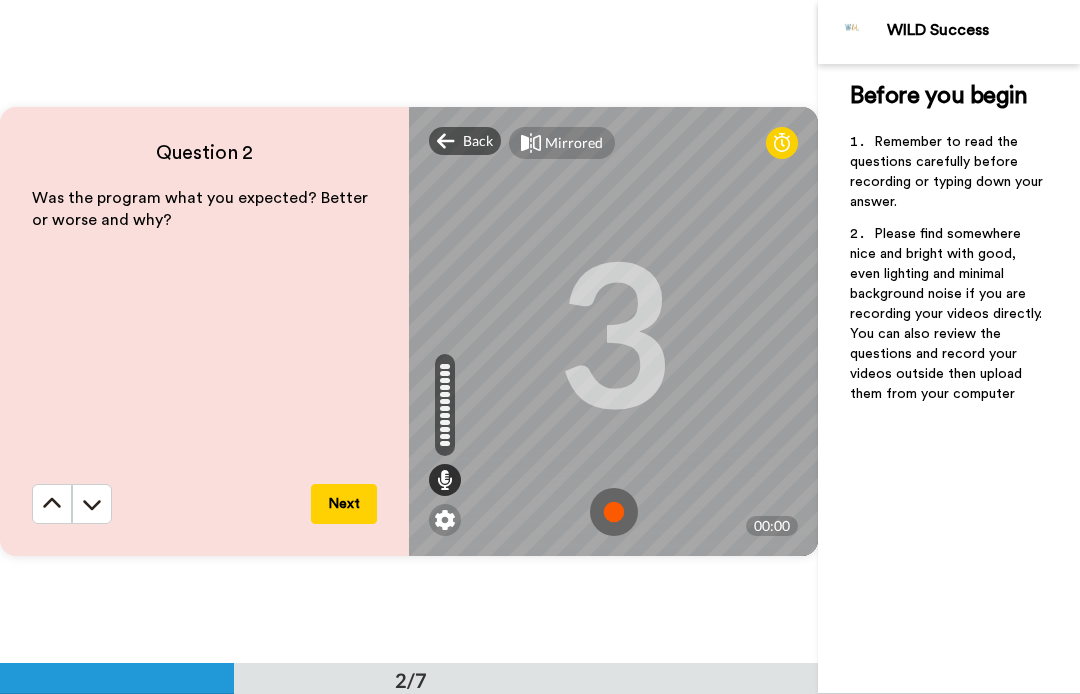 click at bounding box center [614, 512] 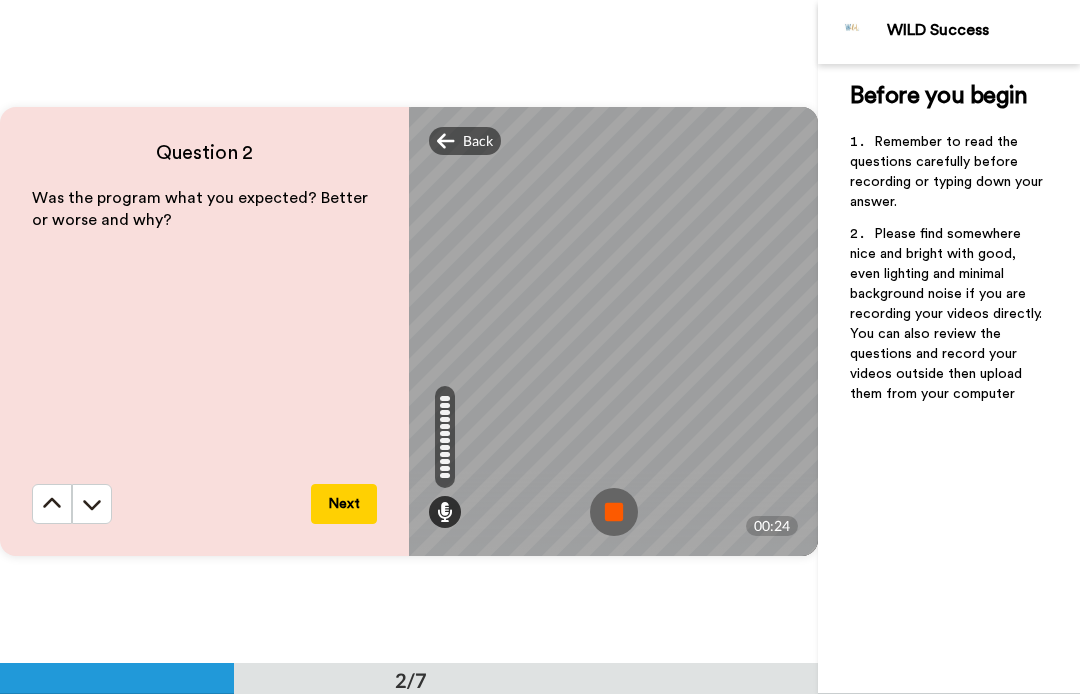 click at bounding box center [614, 512] 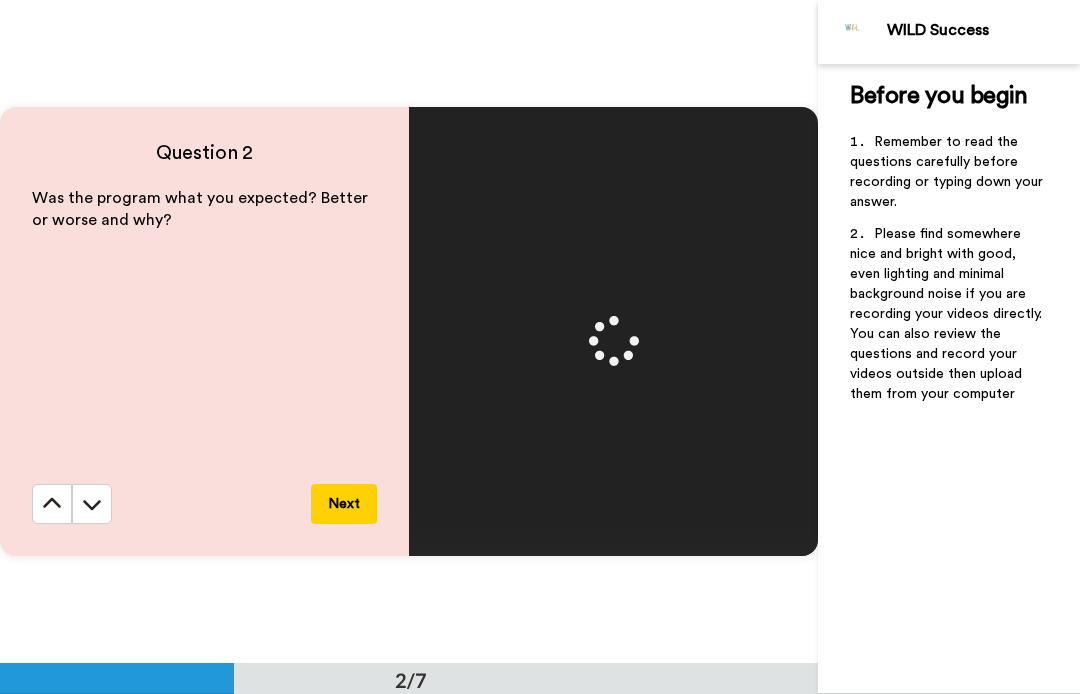 click on "Next" at bounding box center (344, 504) 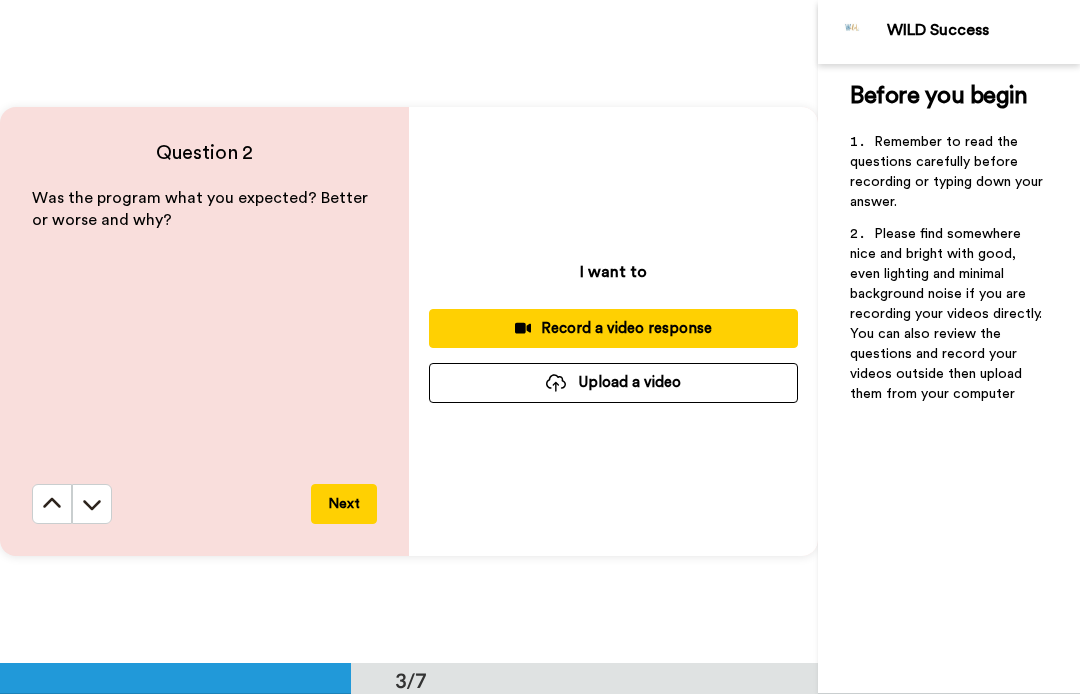 scroll, scrollTop: 1327, scrollLeft: 0, axis: vertical 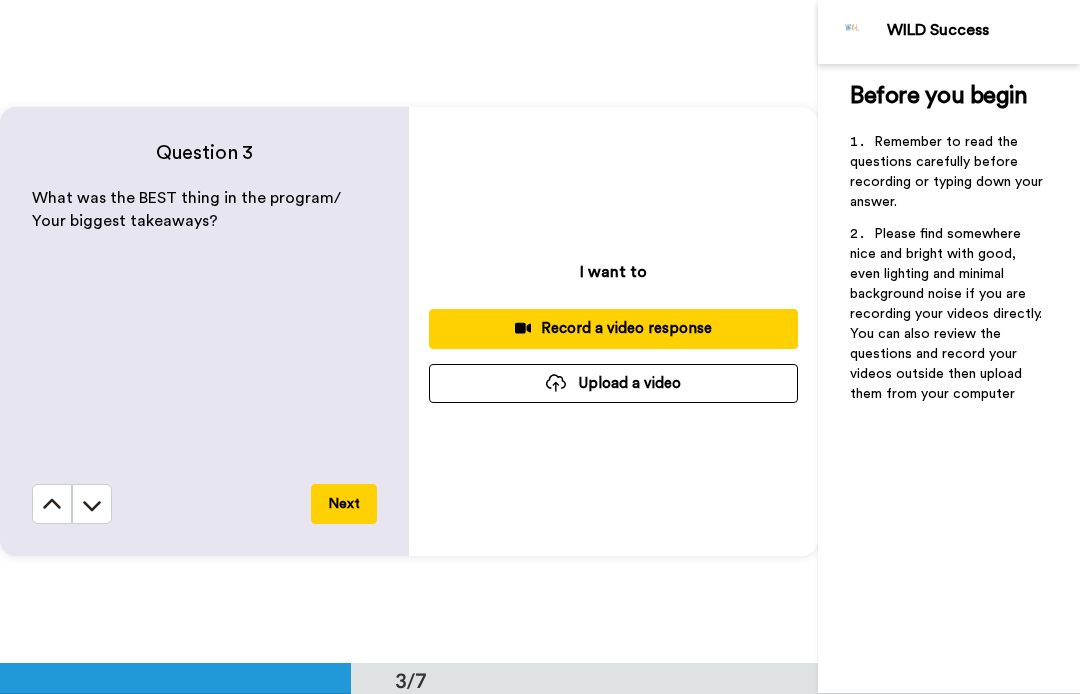 click on "Record a video response" at bounding box center [613, 328] 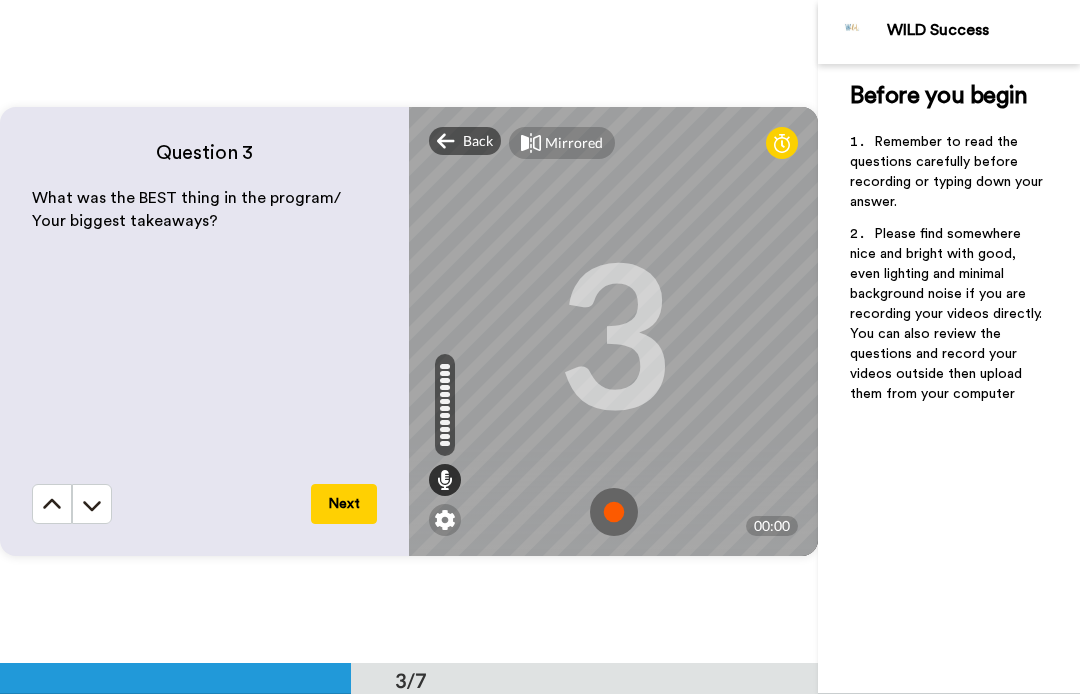 click at bounding box center (614, 512) 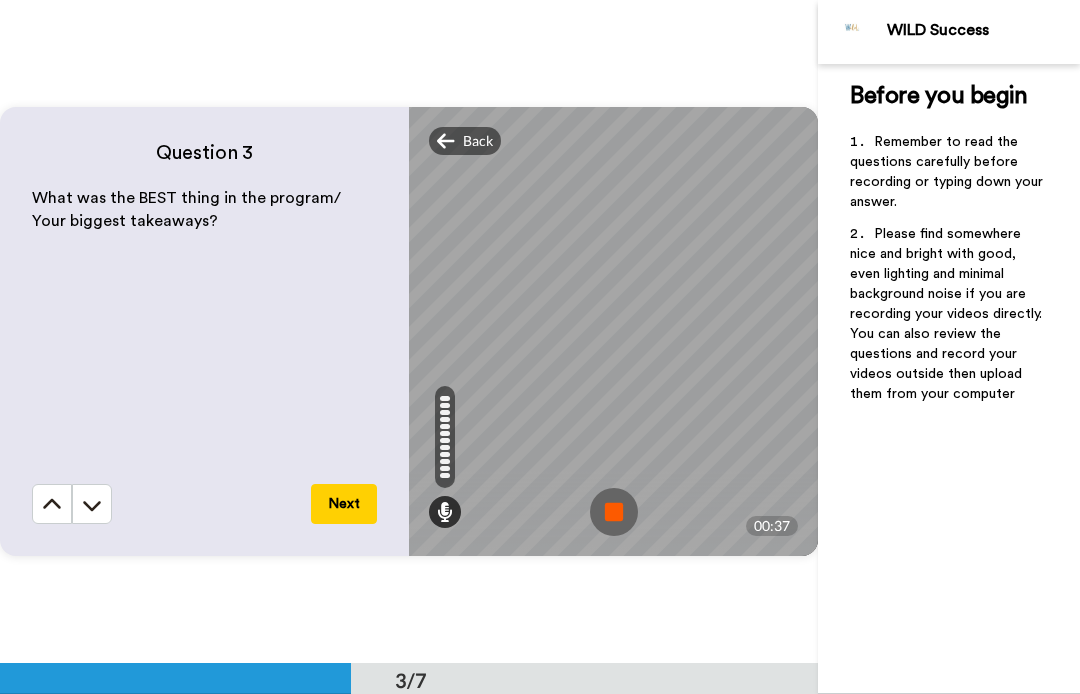 click on "Next" at bounding box center [344, 504] 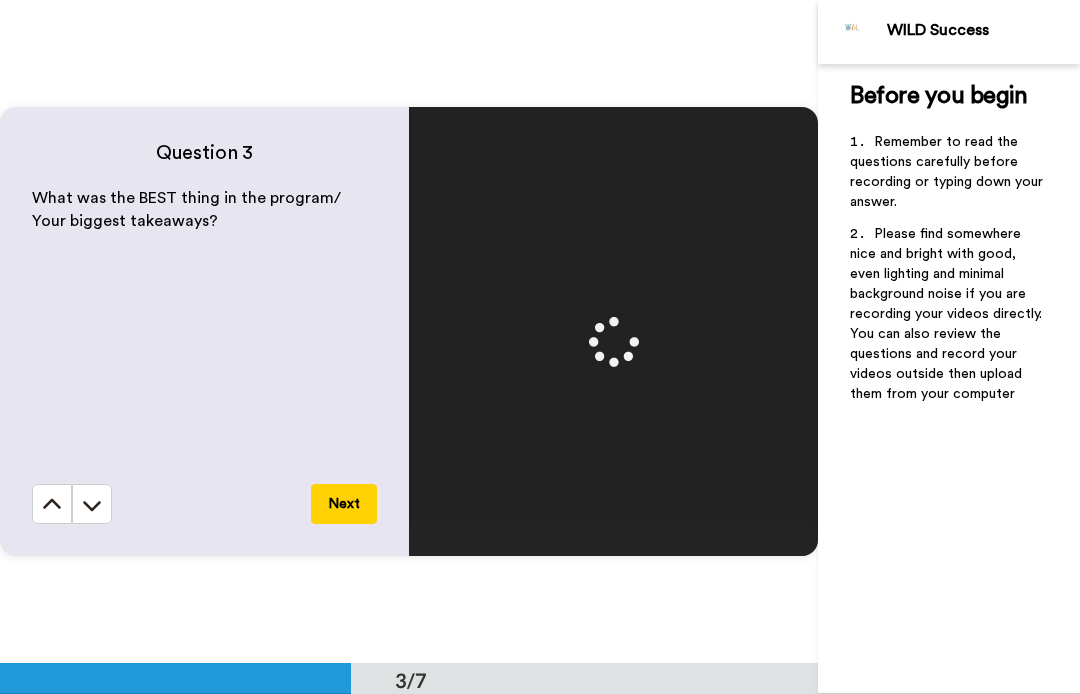 click on "Next" at bounding box center (344, 504) 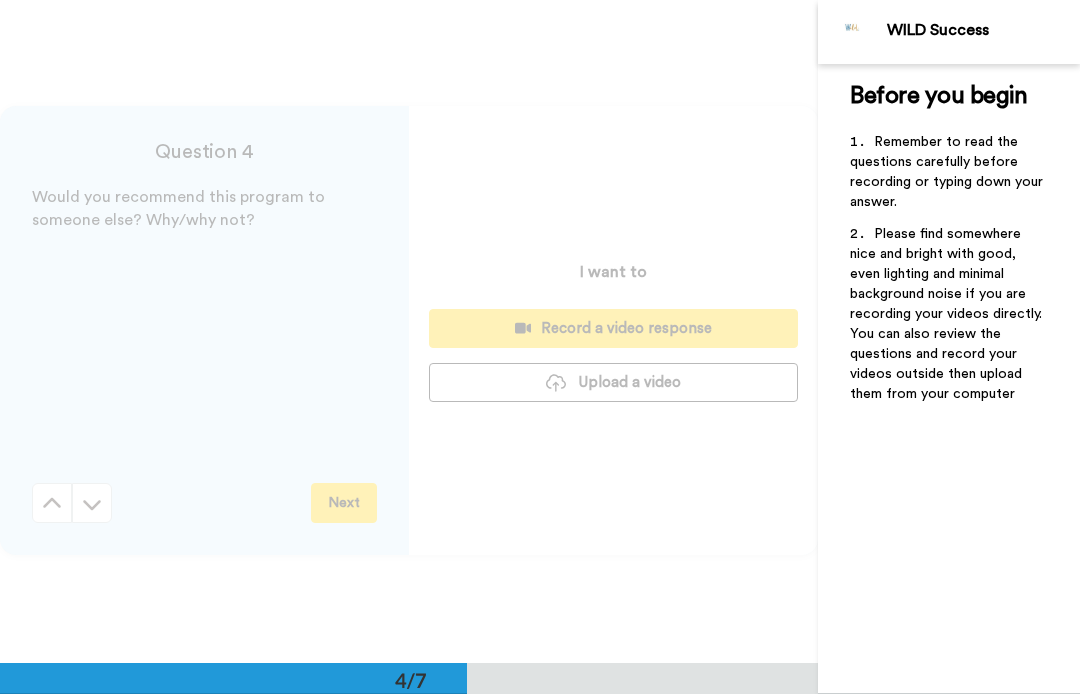 scroll, scrollTop: 1991, scrollLeft: 0, axis: vertical 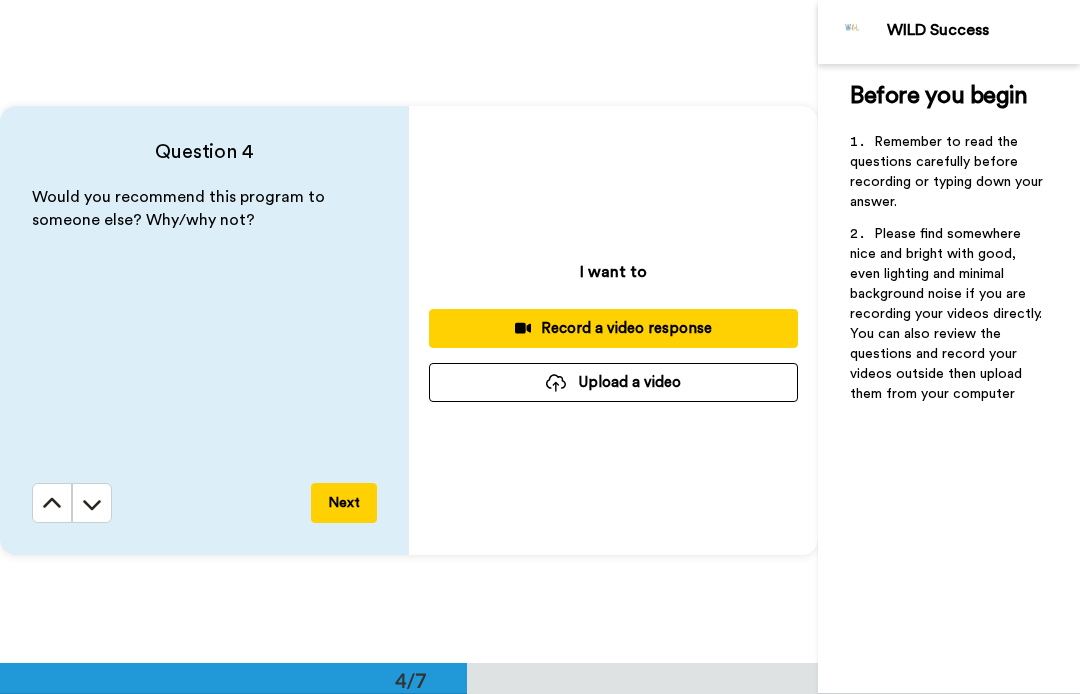 click on "Record a video response" at bounding box center [613, 328] 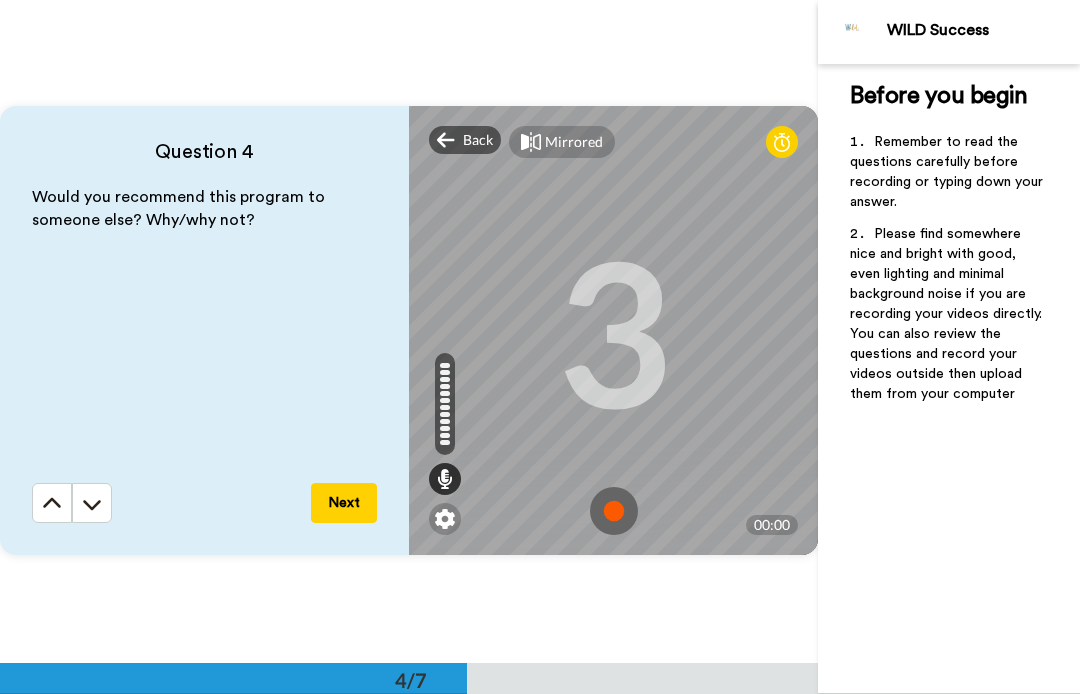 click at bounding box center [614, 511] 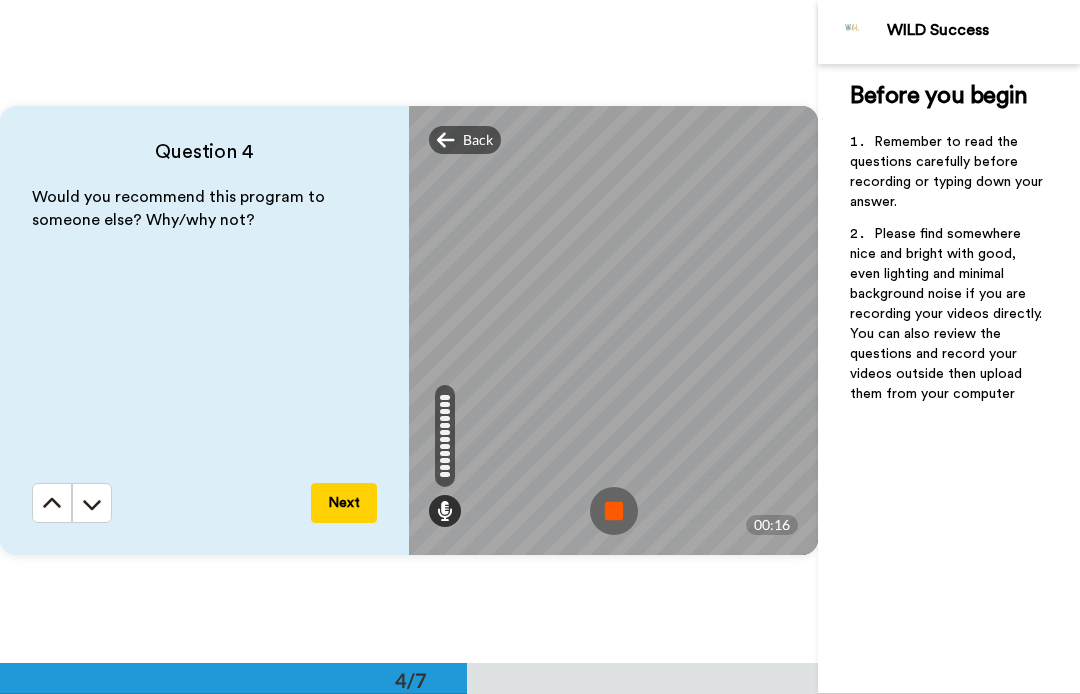 click on "Next" at bounding box center [344, 503] 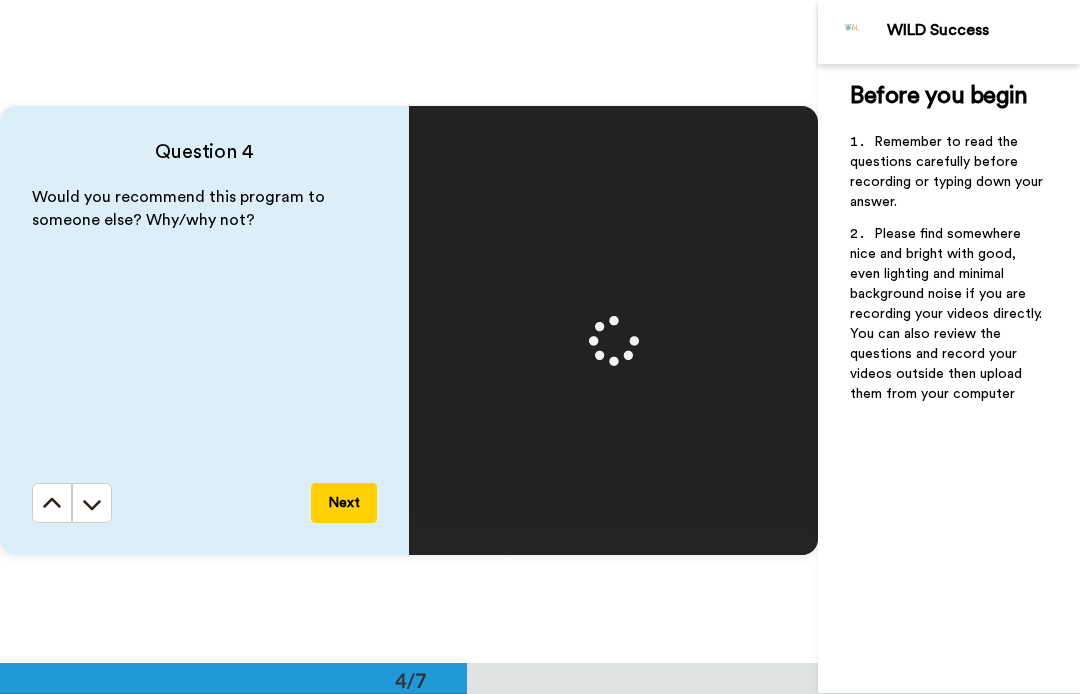 click on "Next" at bounding box center (344, 503) 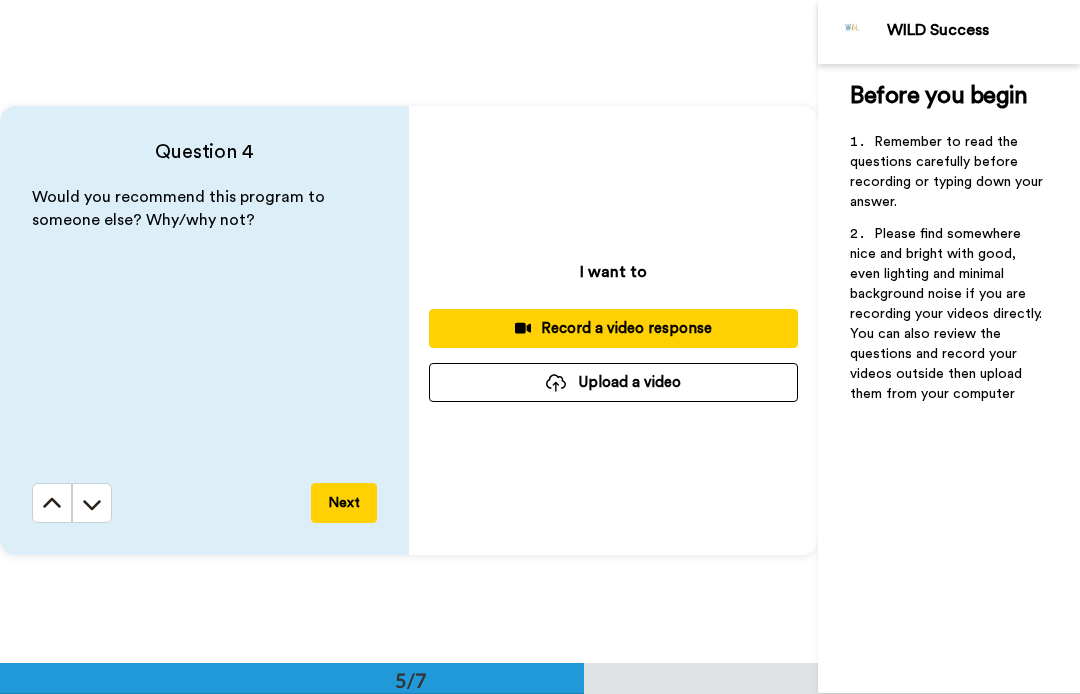 scroll, scrollTop: 2654, scrollLeft: 0, axis: vertical 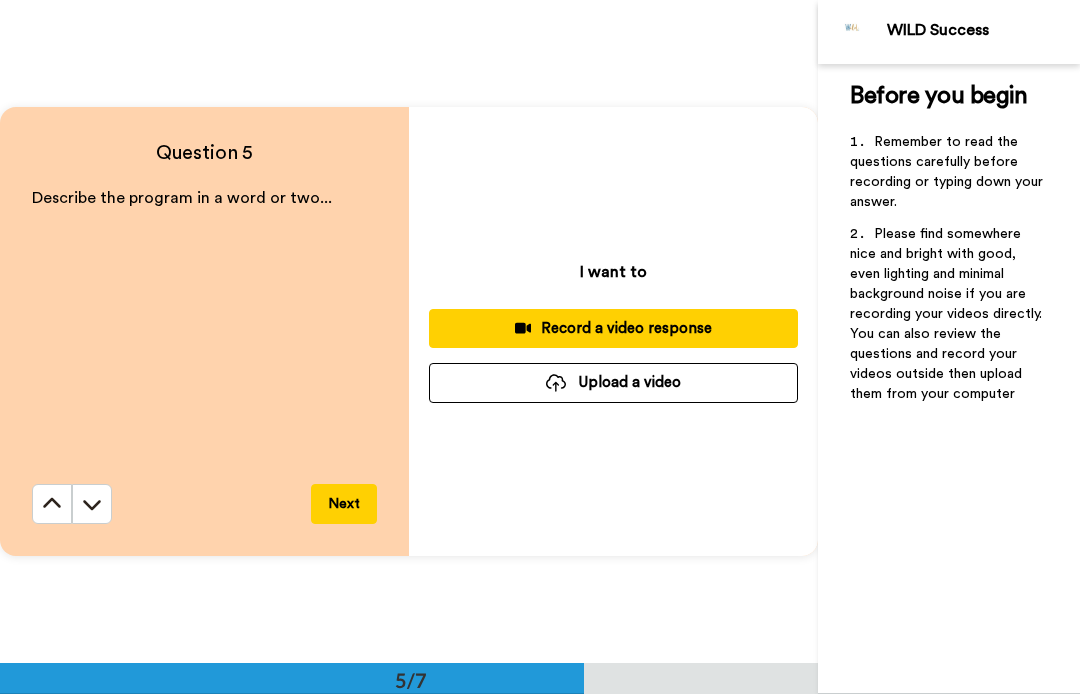 click on "Record a video response" at bounding box center [613, 328] 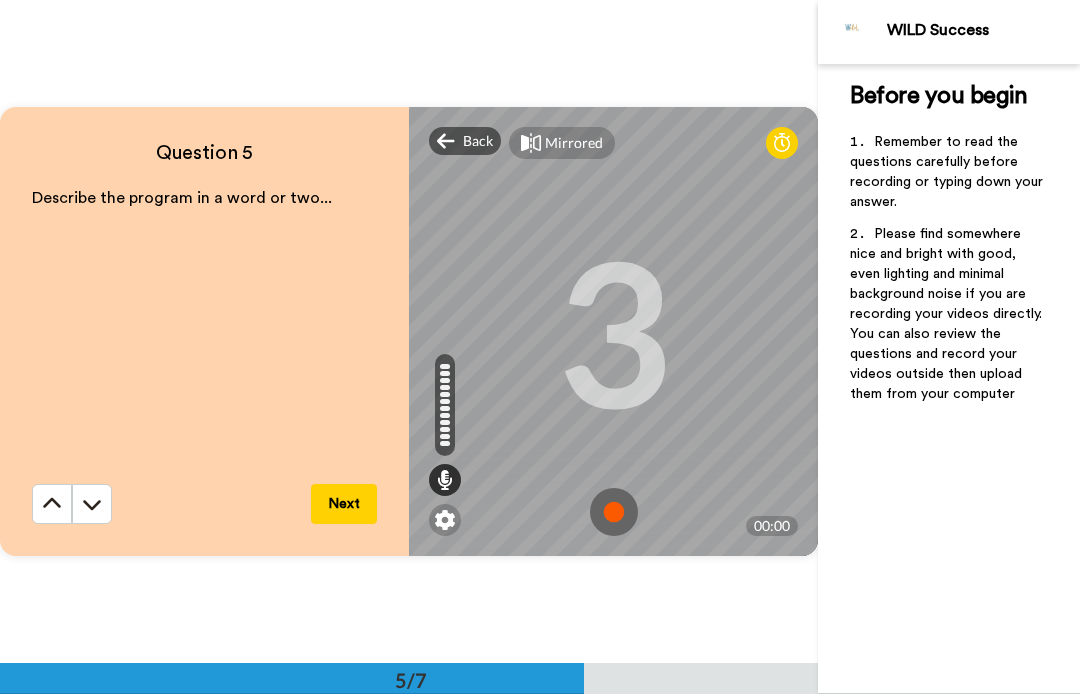 click at bounding box center [614, 512] 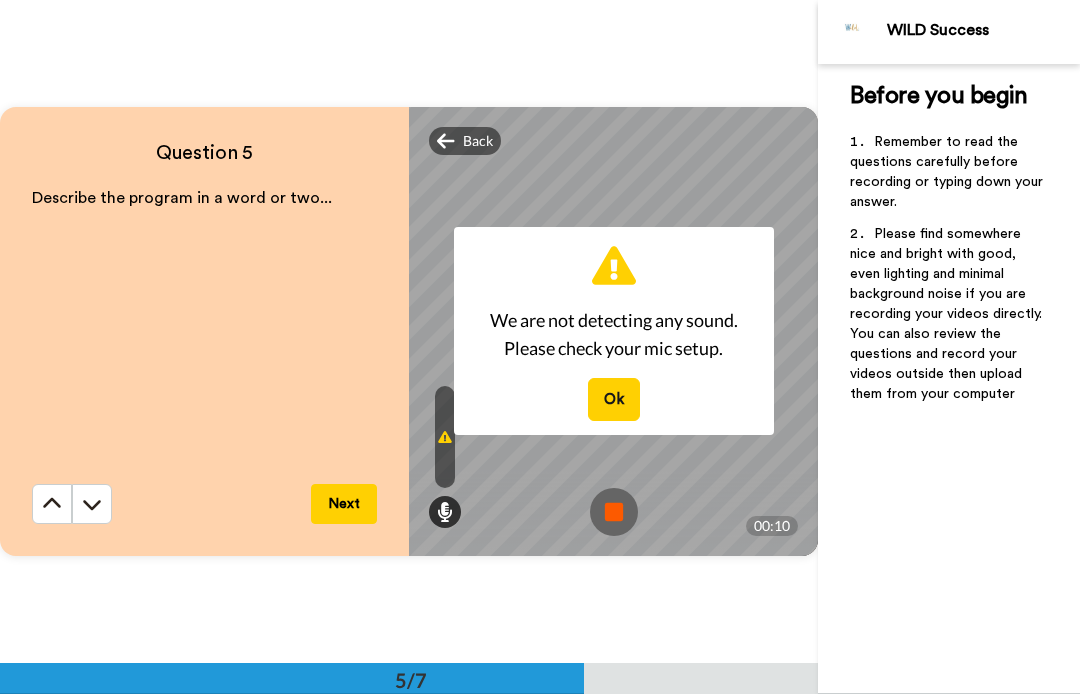 click on "Ok" at bounding box center (614, 399) 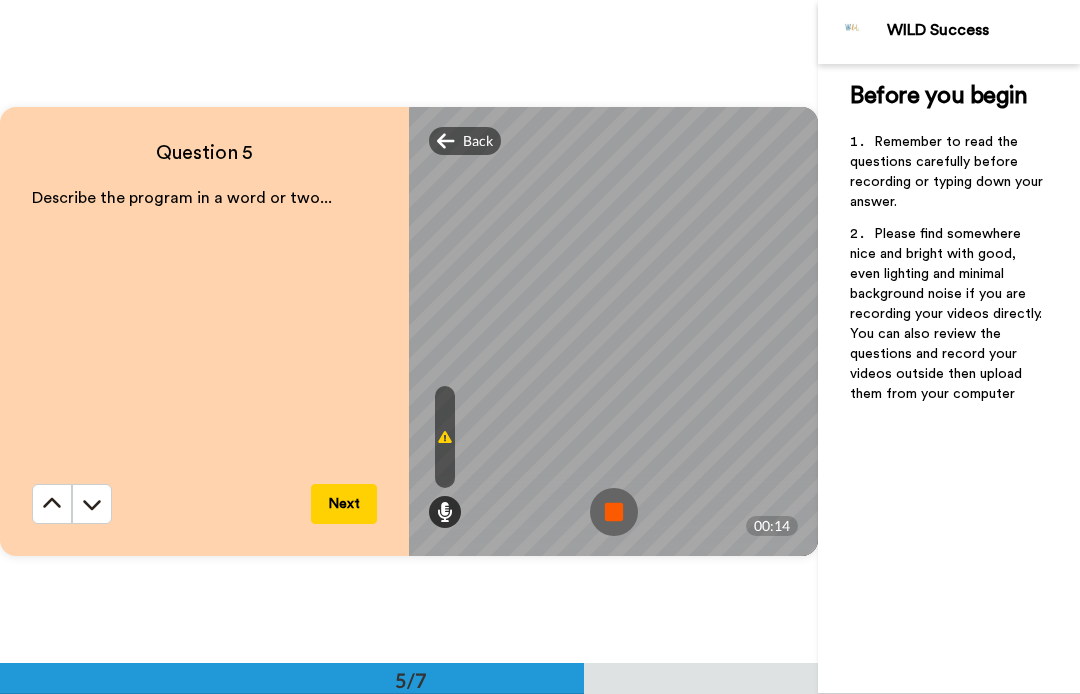 click on "Back" at bounding box center [478, 141] 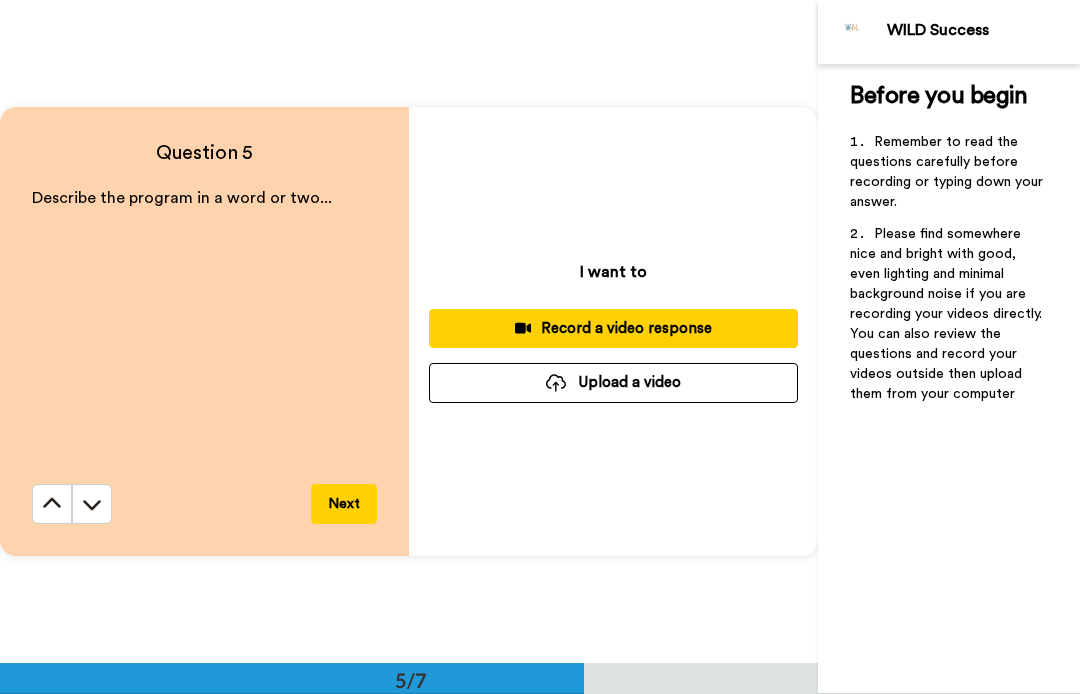 click on "Record a video response" at bounding box center (613, 328) 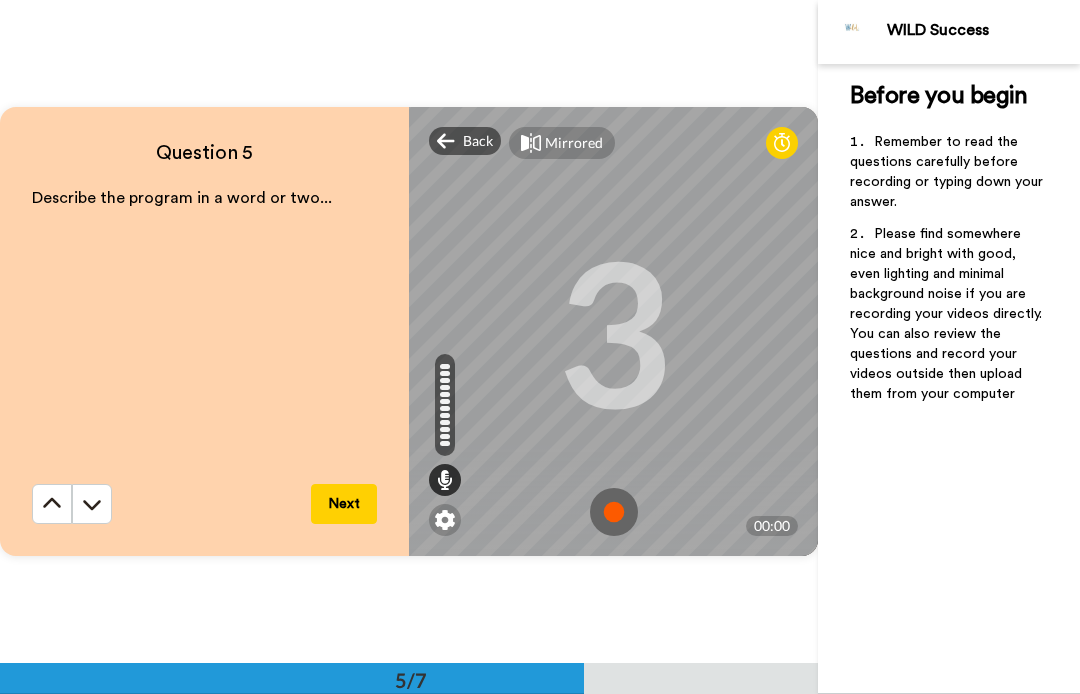 click at bounding box center [614, 512] 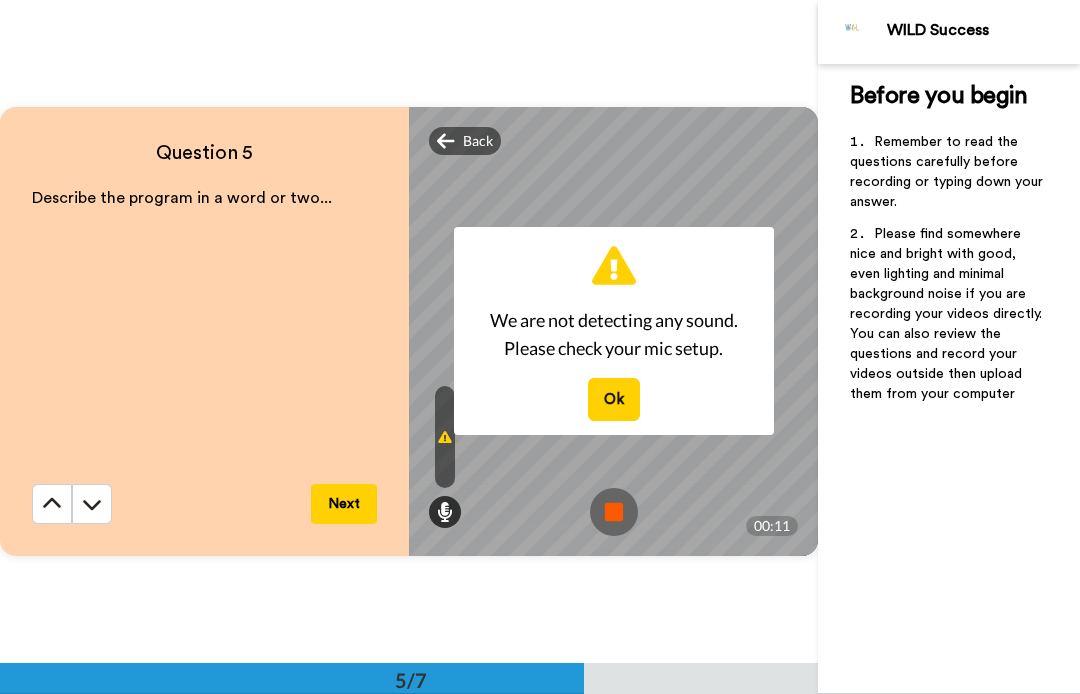 click on "Ok" at bounding box center [614, 399] 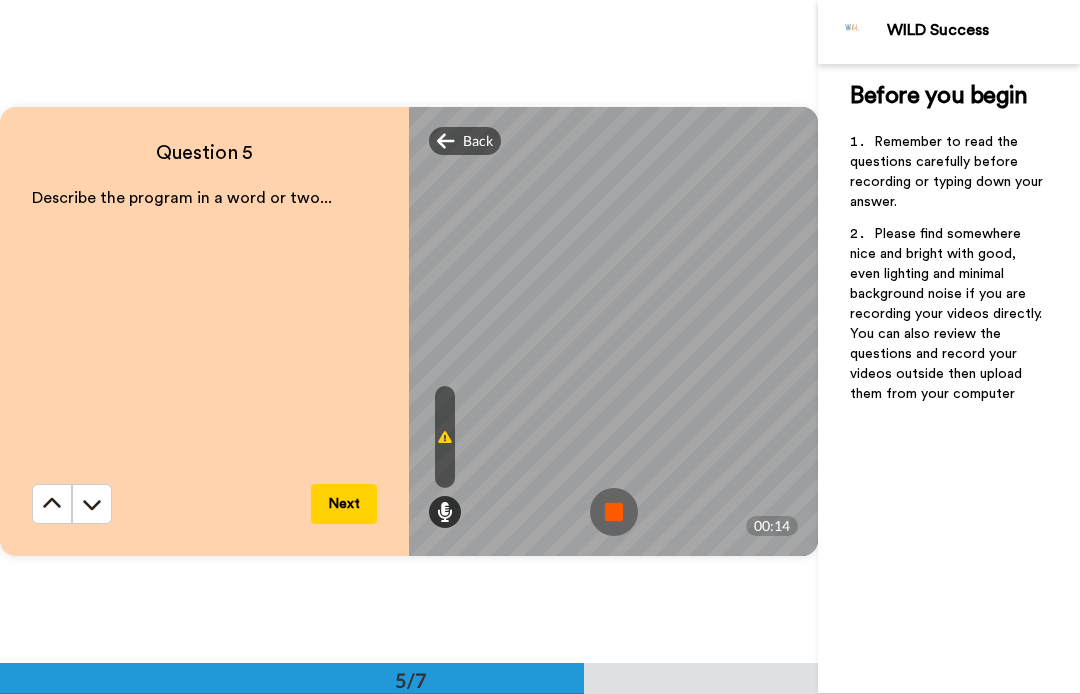 click 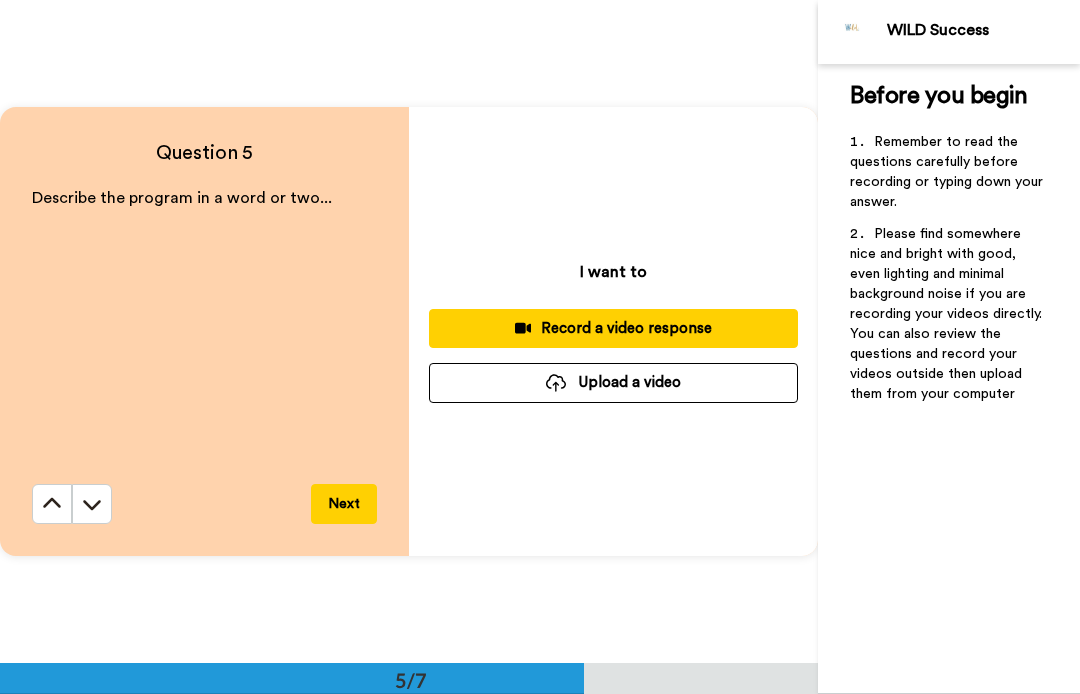 click on "Record a video response" at bounding box center [613, 328] 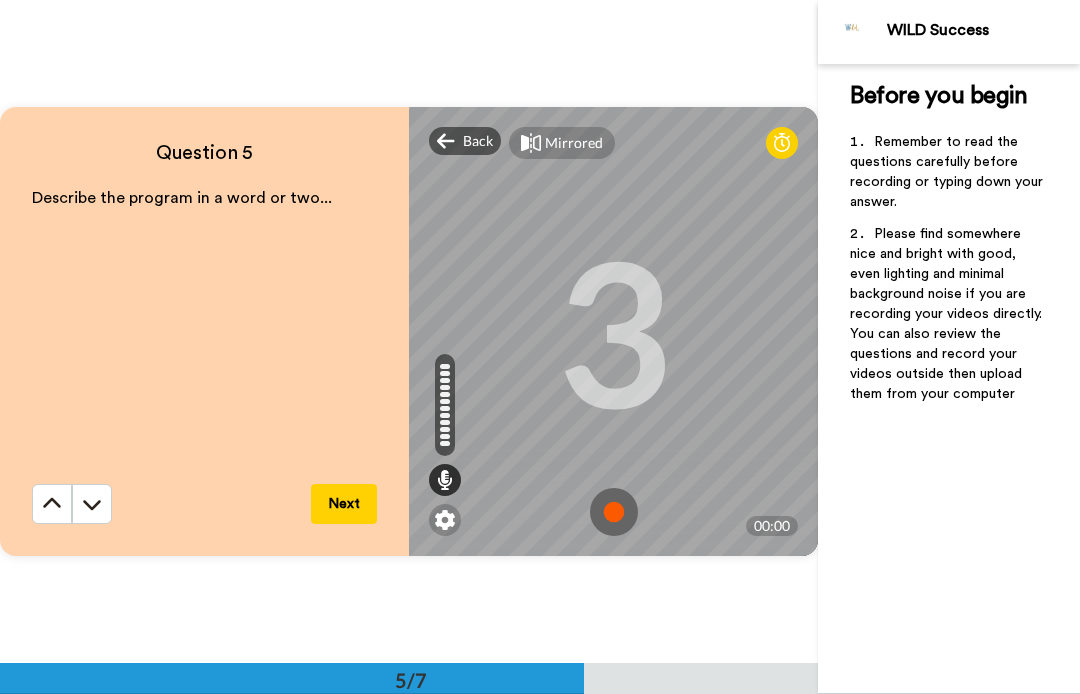click at bounding box center (614, 512) 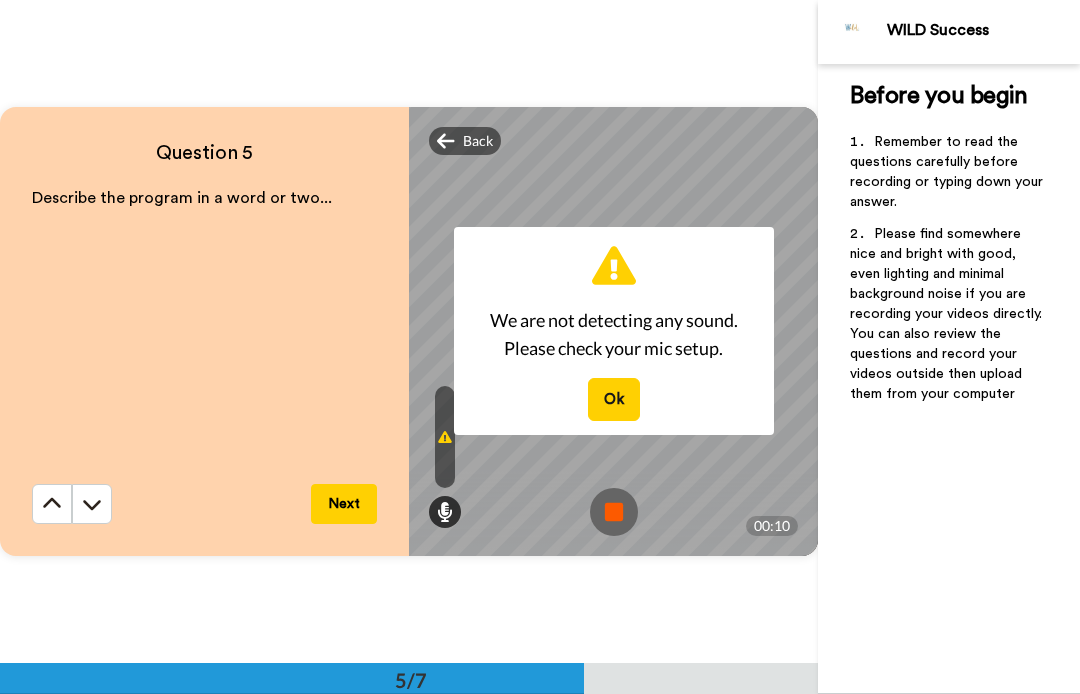 click on "Ok" at bounding box center [614, 399] 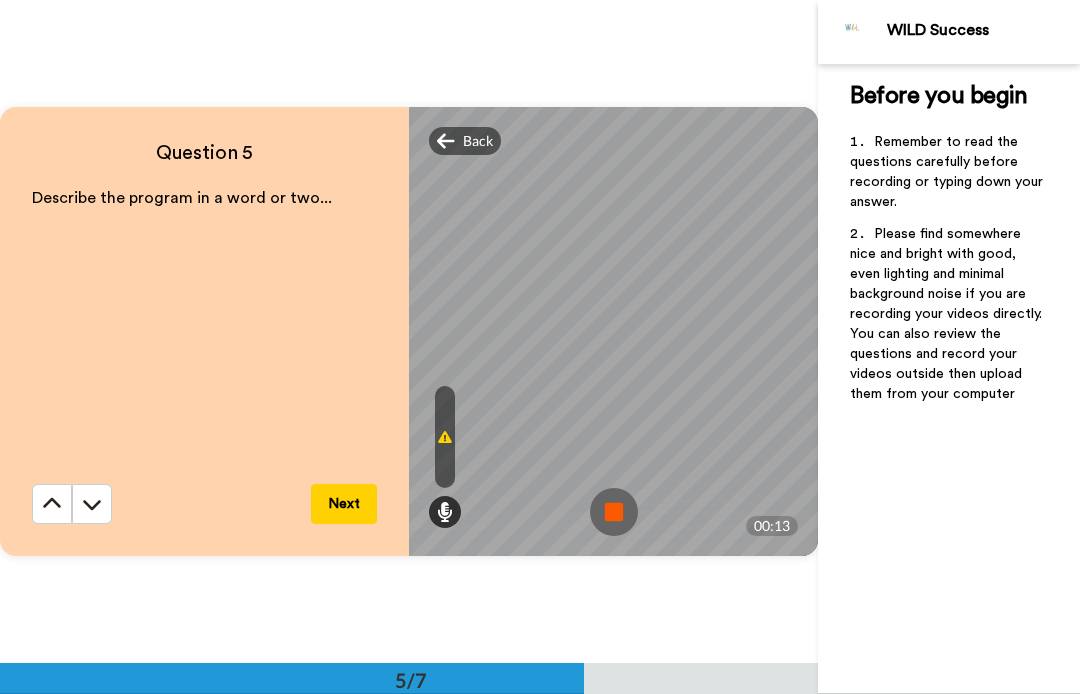 click at bounding box center (445, 512) 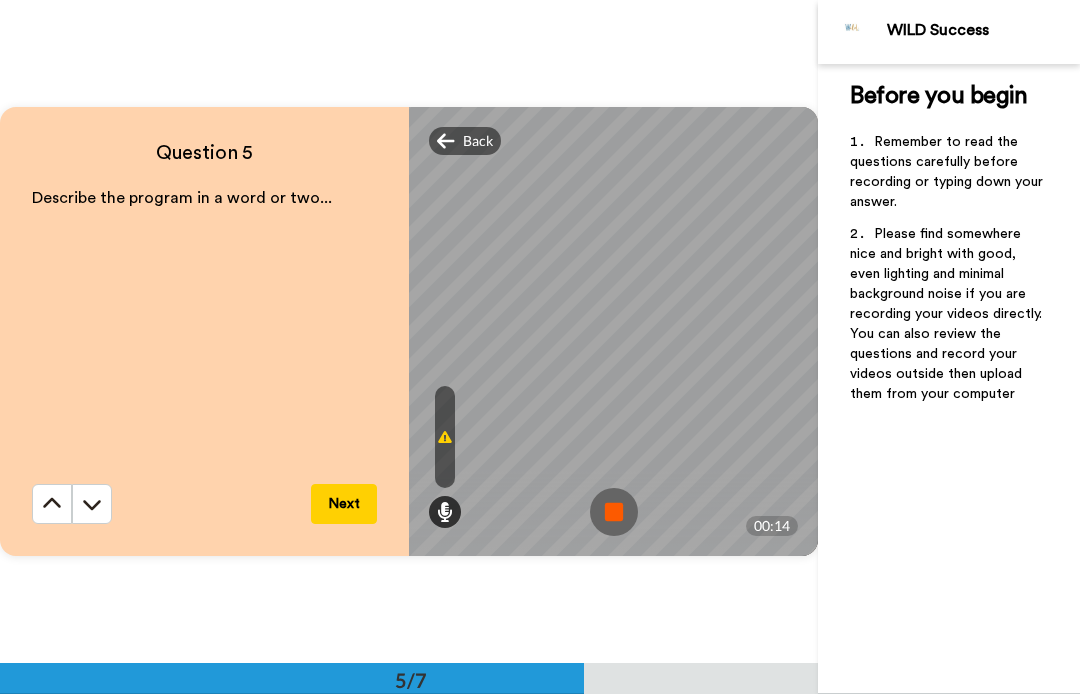 click at bounding box center [445, 512] 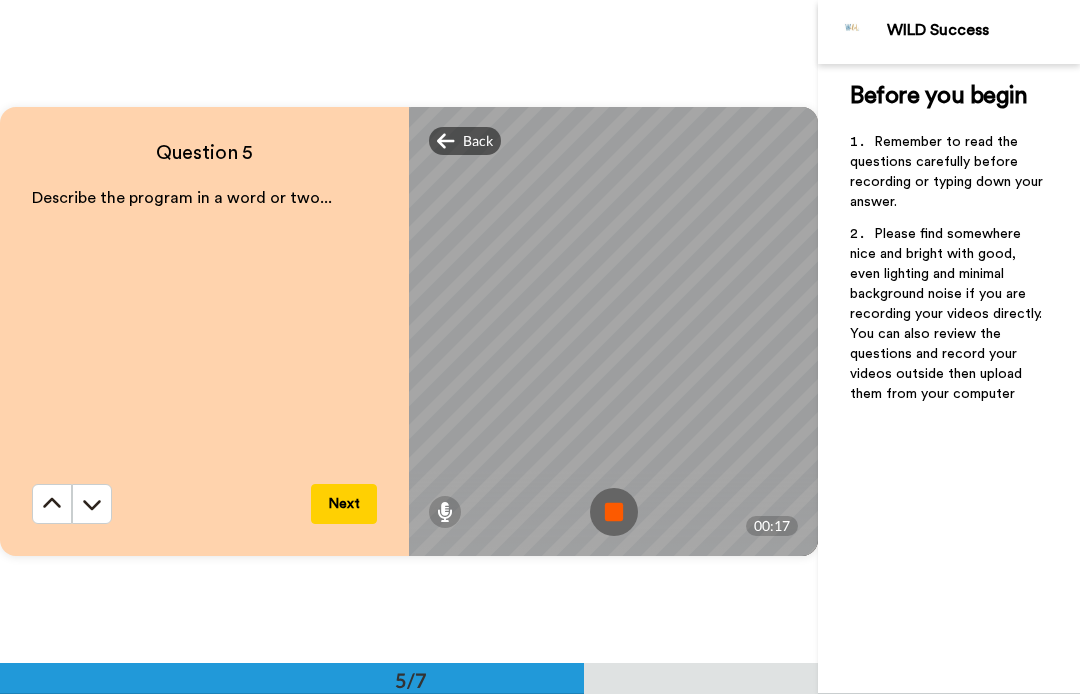 scroll, scrollTop: 2653, scrollLeft: 0, axis: vertical 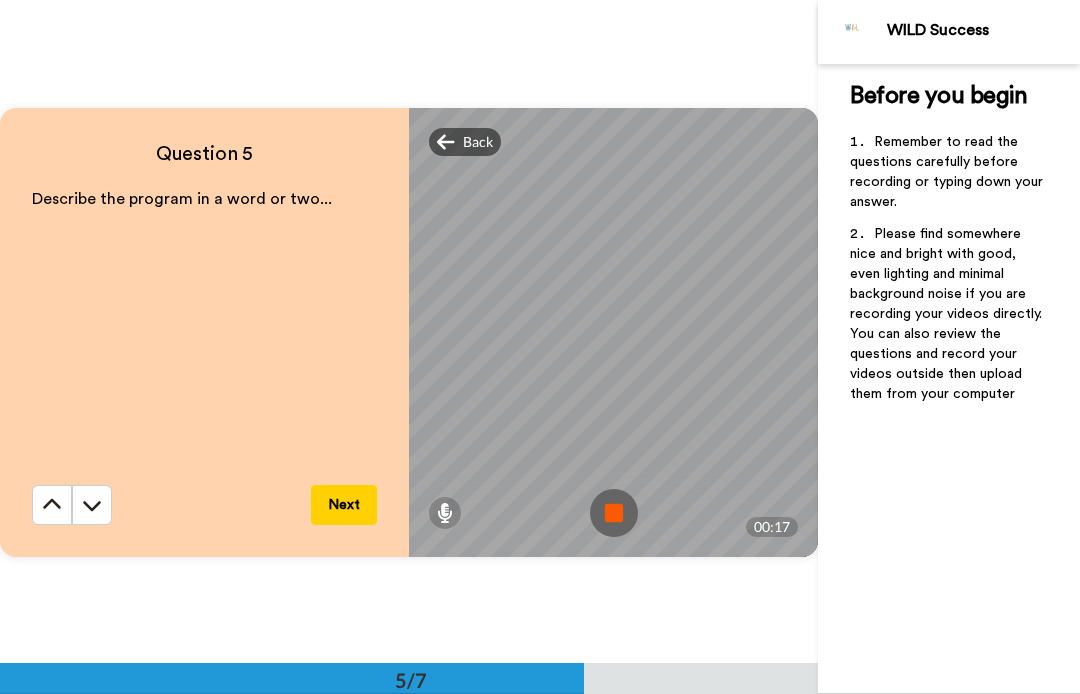 click on "Back" at bounding box center (478, 142) 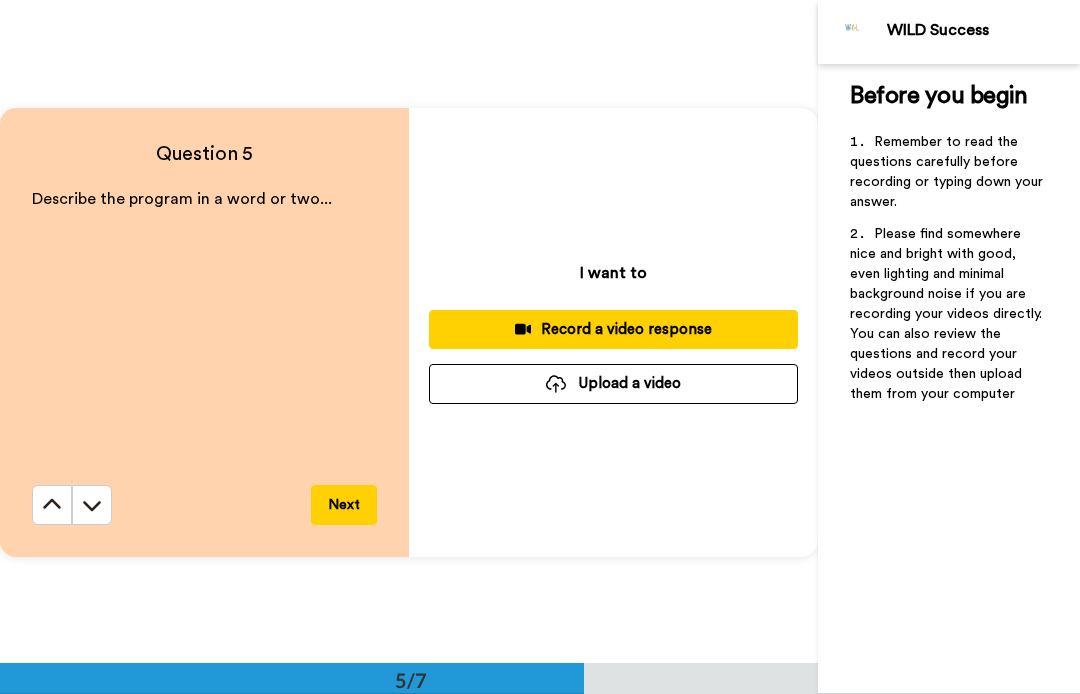 click on "Record a video response" at bounding box center (613, 329) 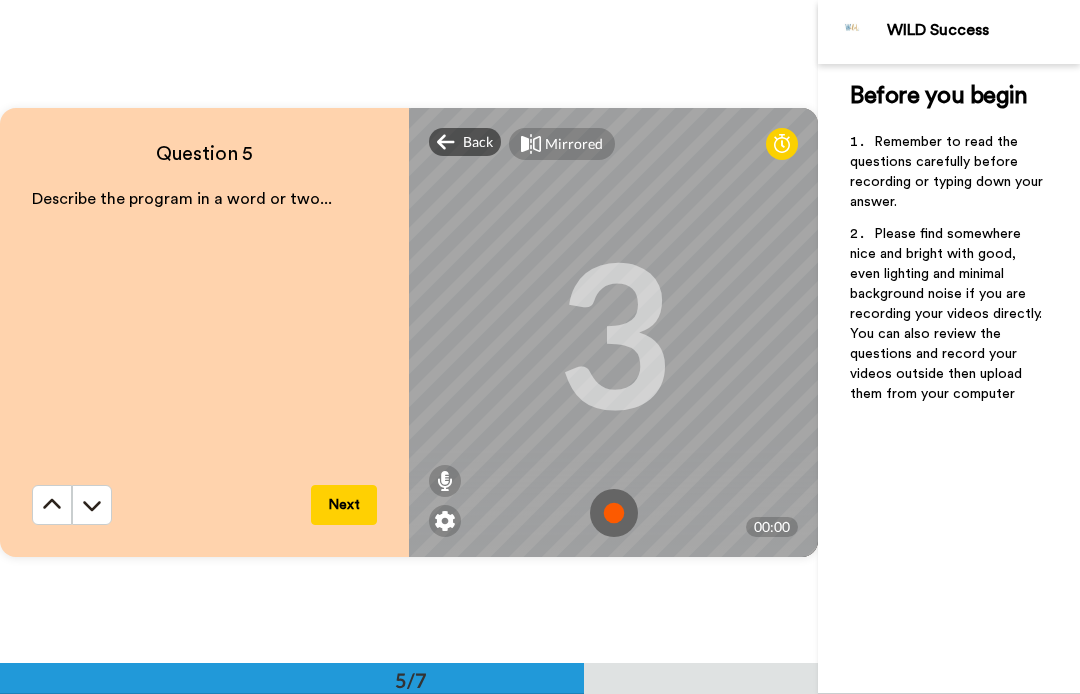 click at bounding box center [614, 513] 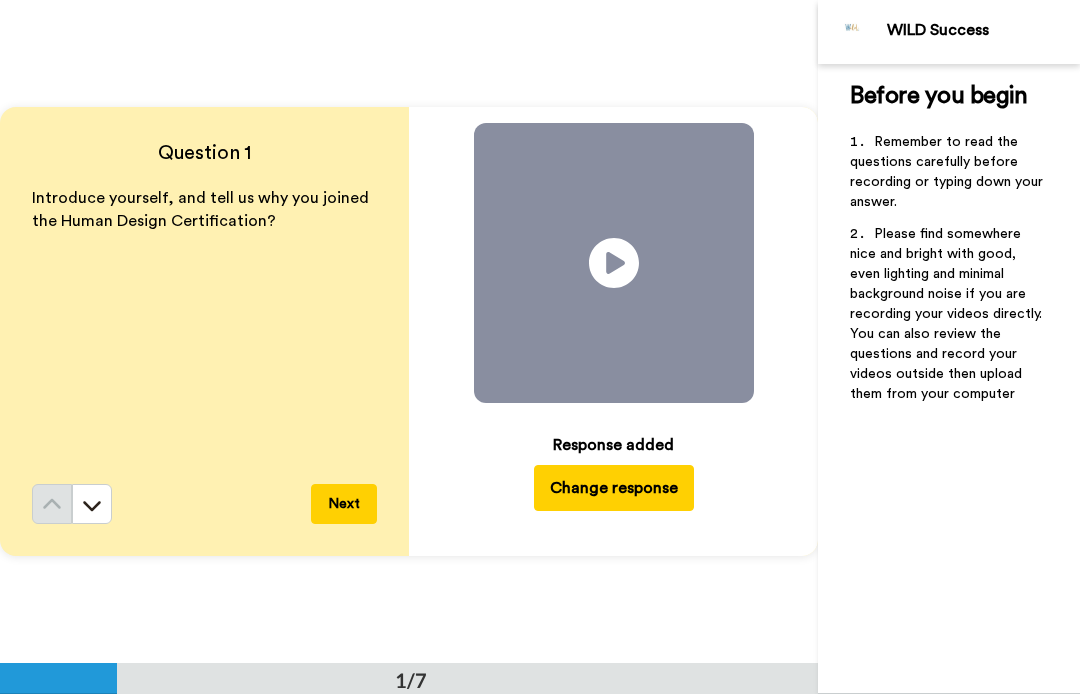 scroll, scrollTop: 0, scrollLeft: 0, axis: both 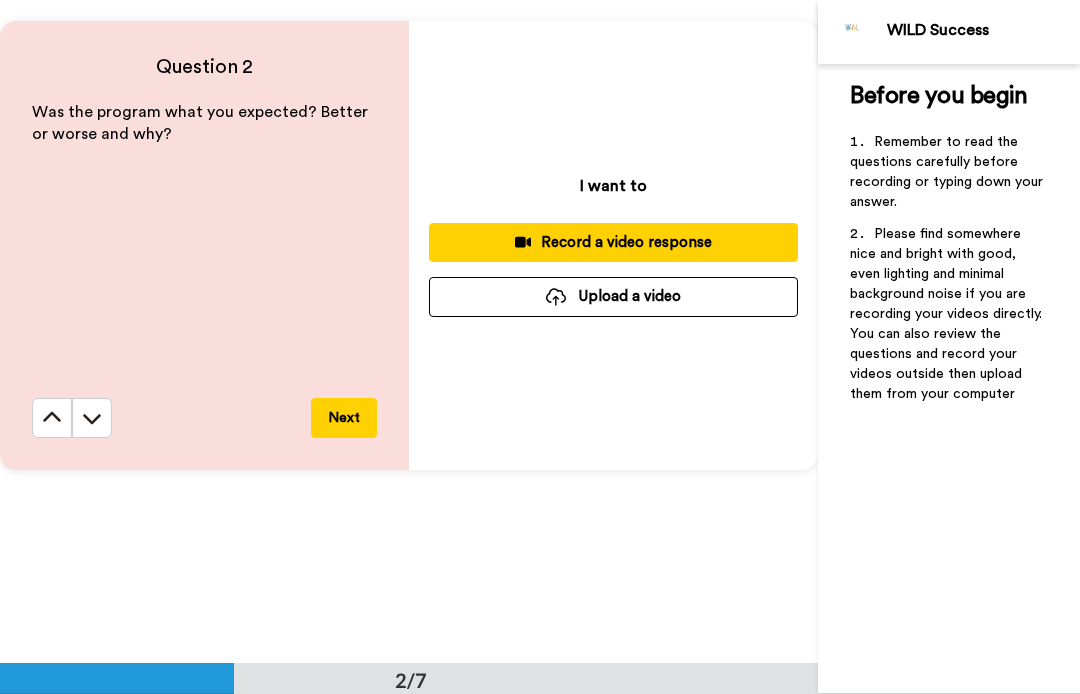 click on "Record a video response" at bounding box center (613, 242) 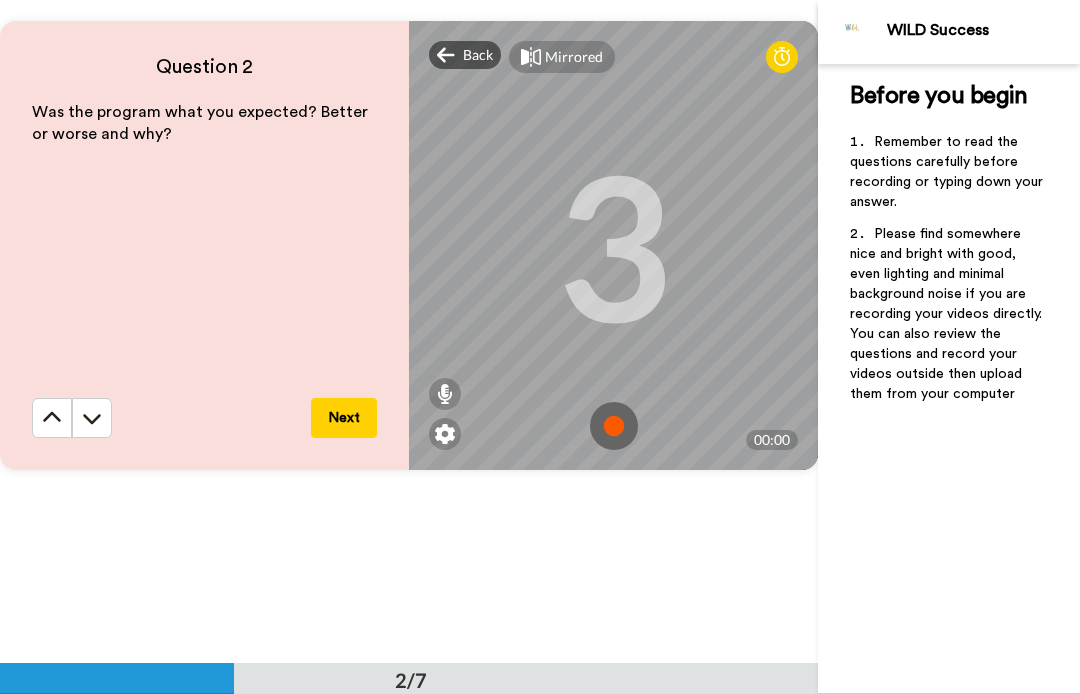 click at bounding box center [614, 426] 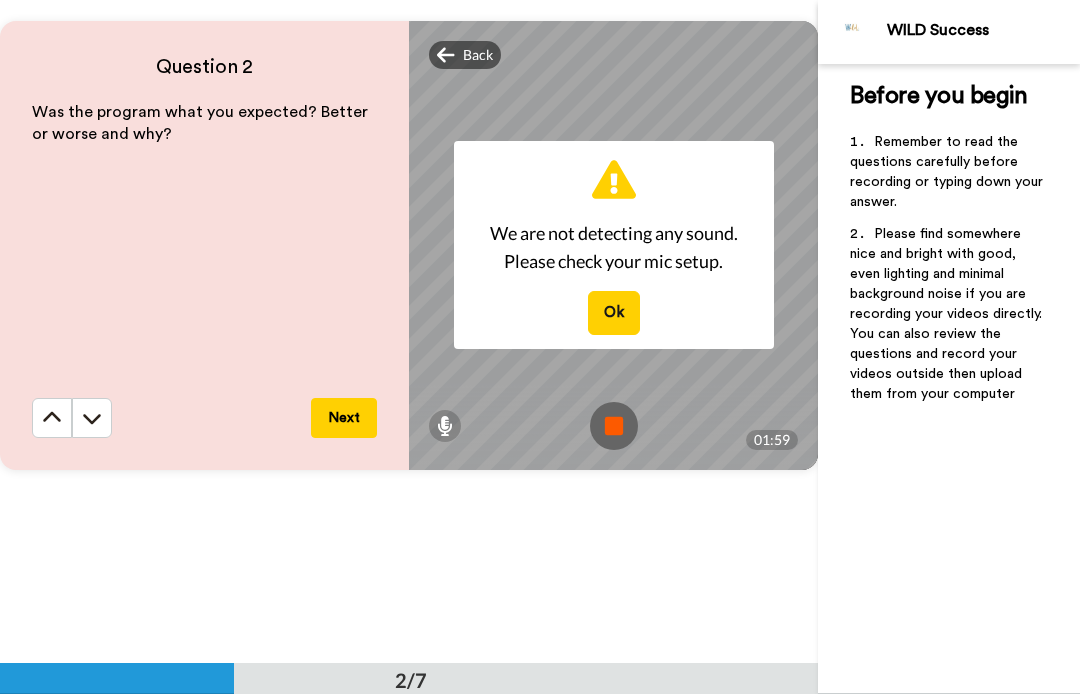 click on "Ok" at bounding box center [614, 312] 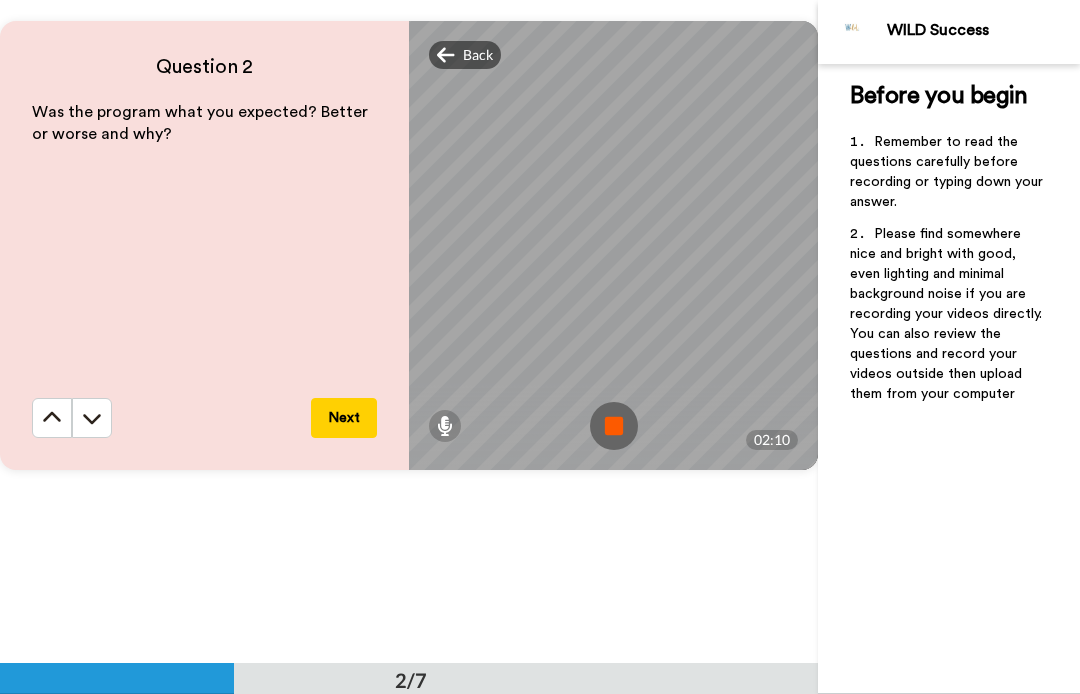 click at bounding box center (614, 426) 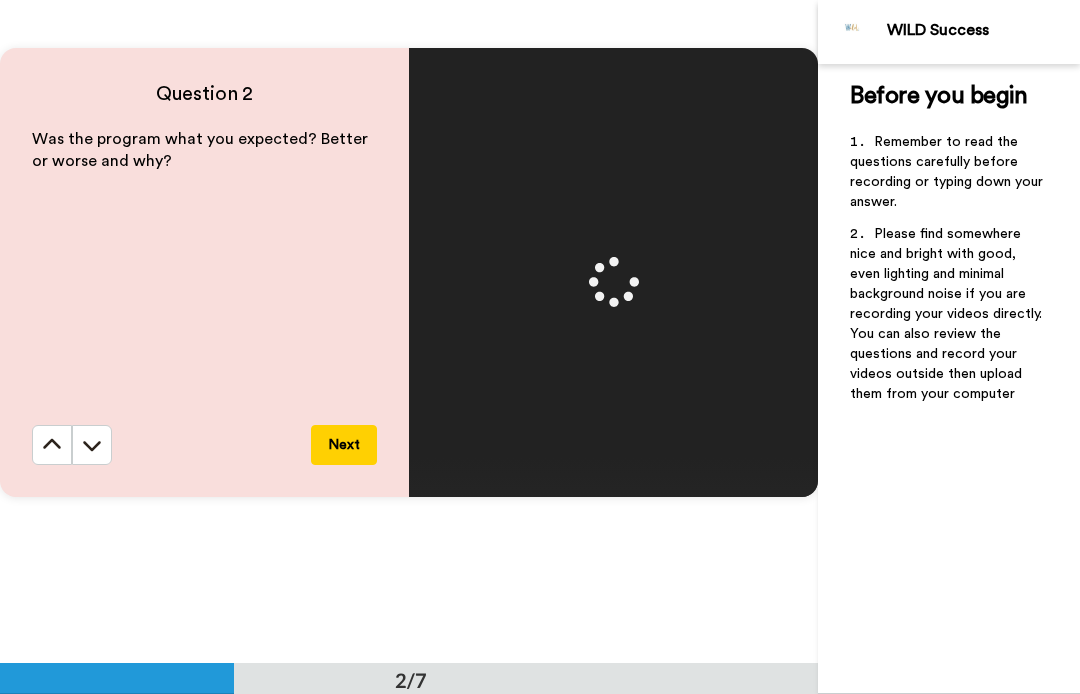 scroll, scrollTop: 732, scrollLeft: 0, axis: vertical 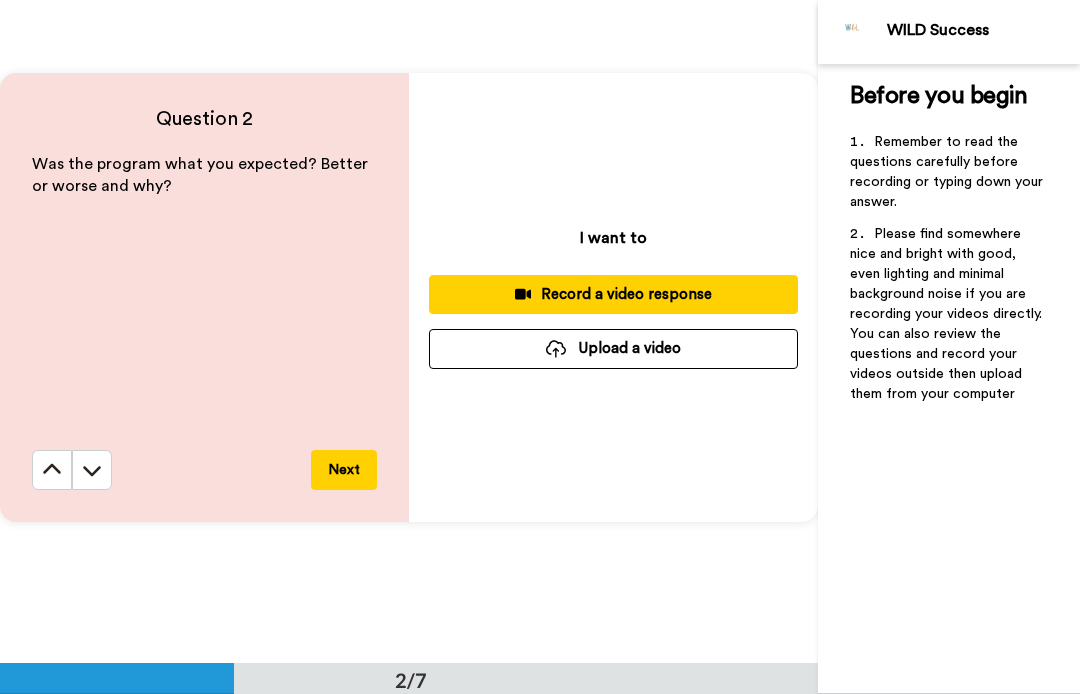 click on "Record a video response" at bounding box center [613, 294] 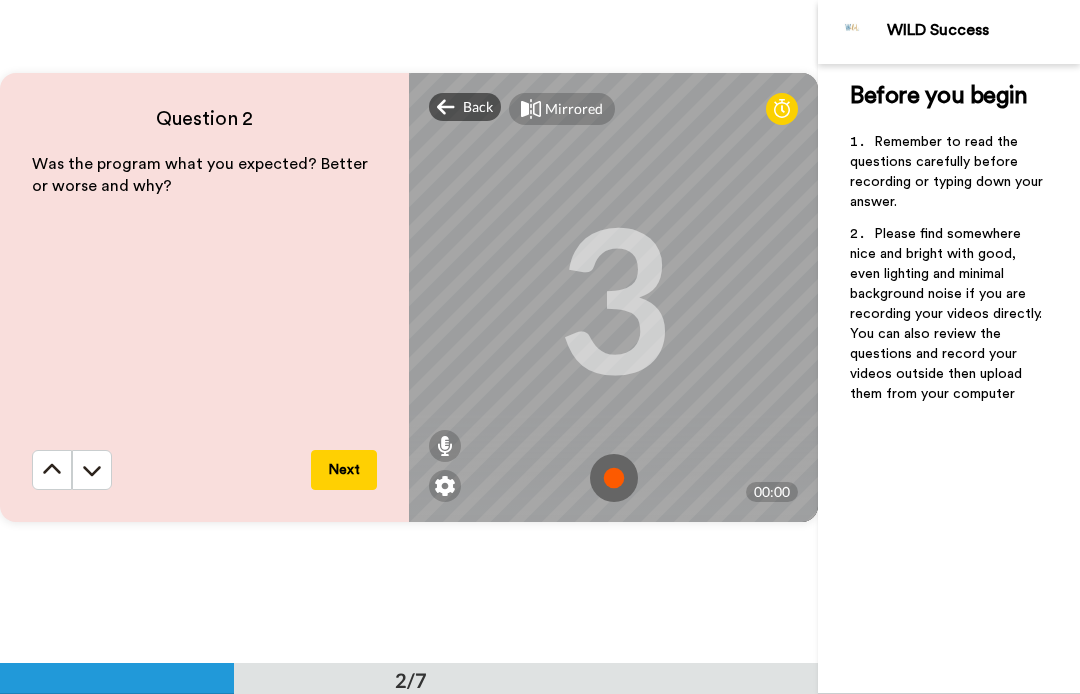 click at bounding box center (614, 478) 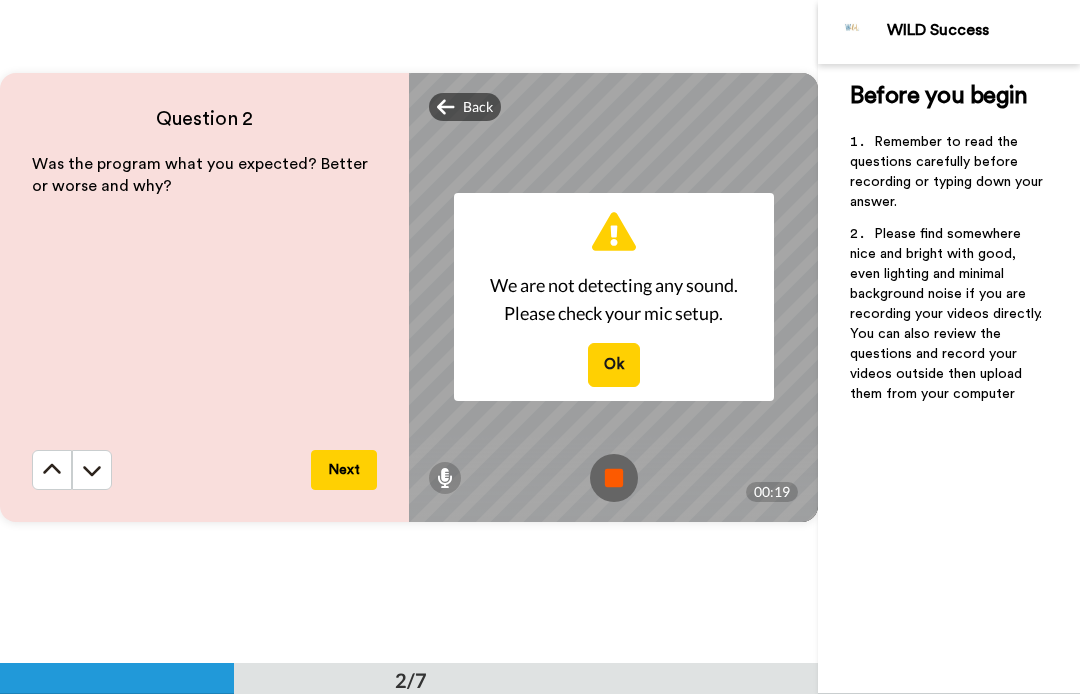 click on "We are not detecting any sound. Please check your mic setup. Ok" at bounding box center (614, 297) 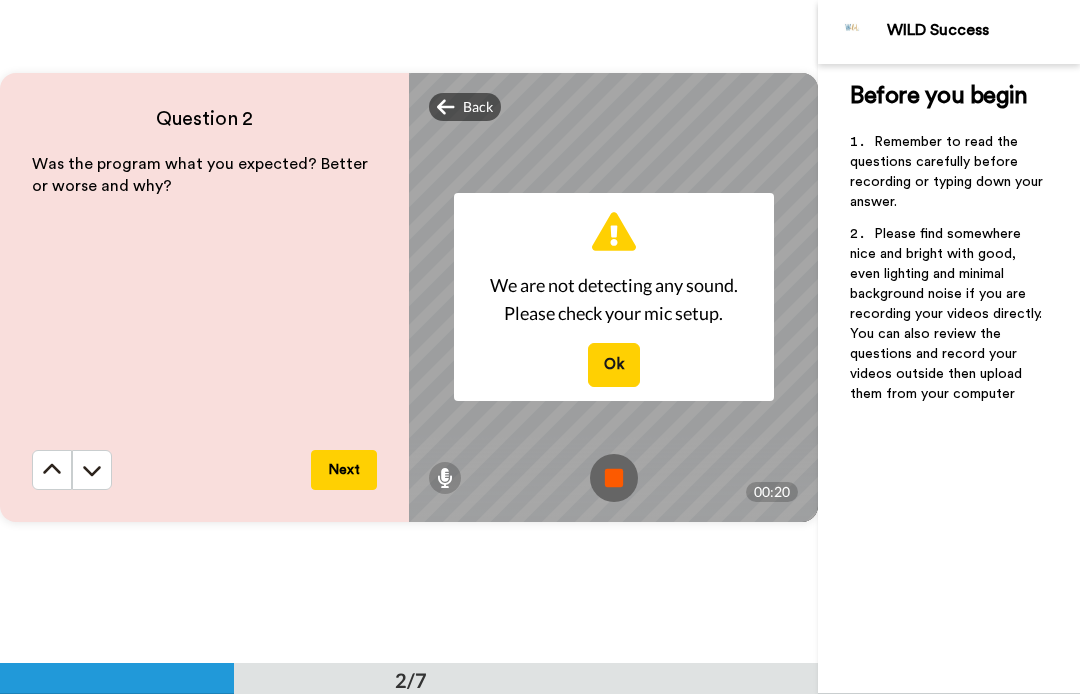 click on "Ok" at bounding box center [614, 364] 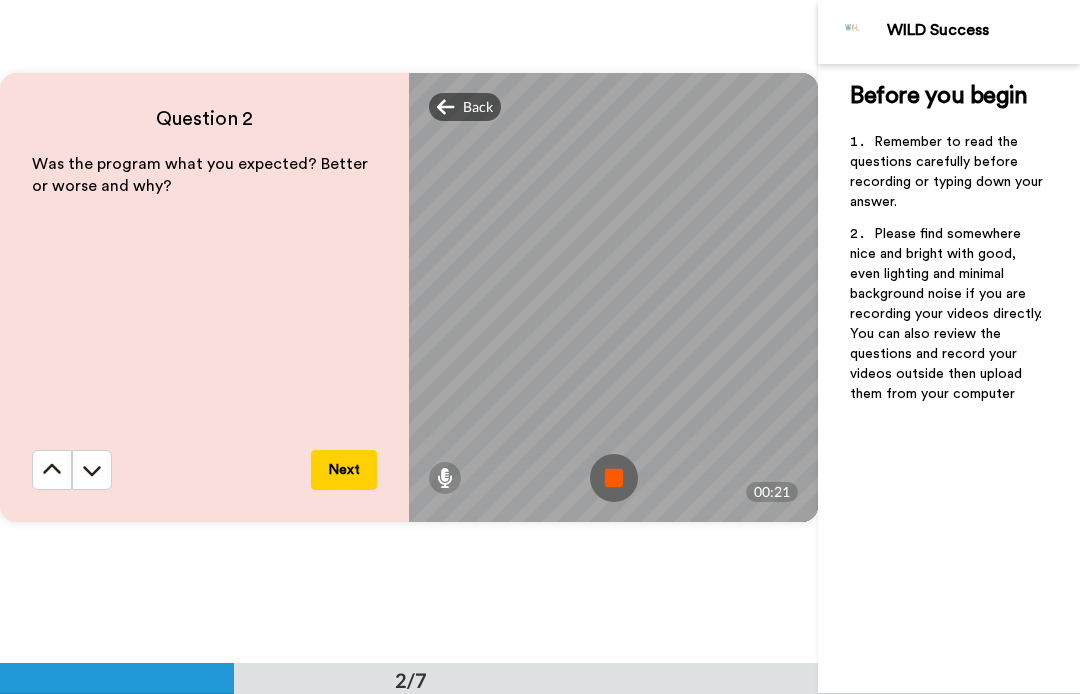 click 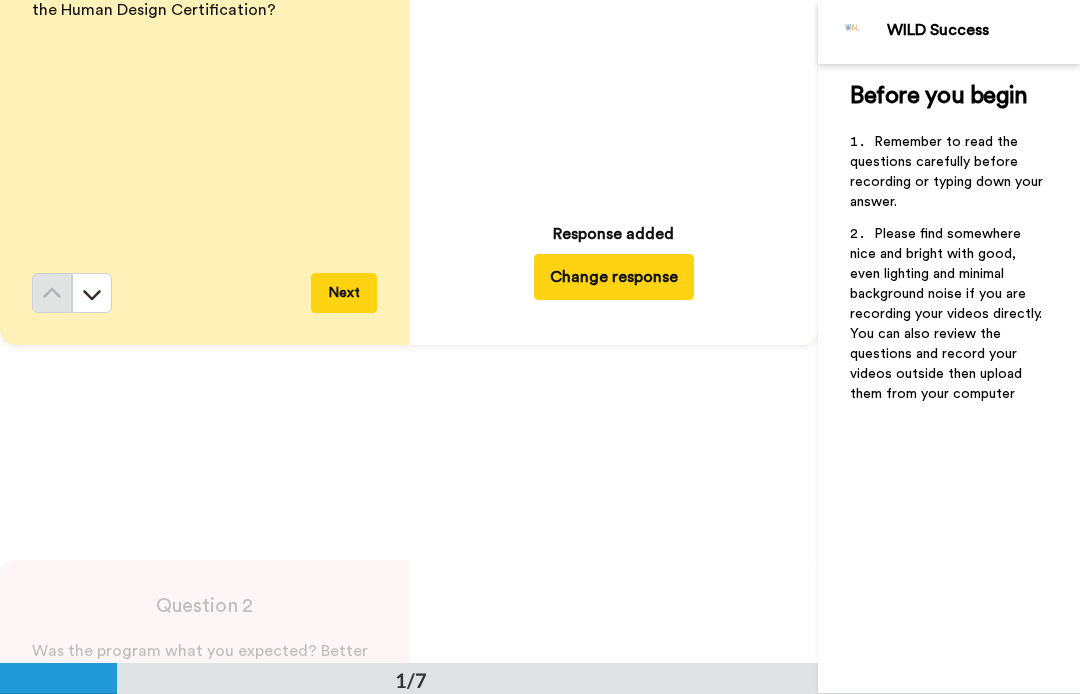 scroll, scrollTop: 167, scrollLeft: 0, axis: vertical 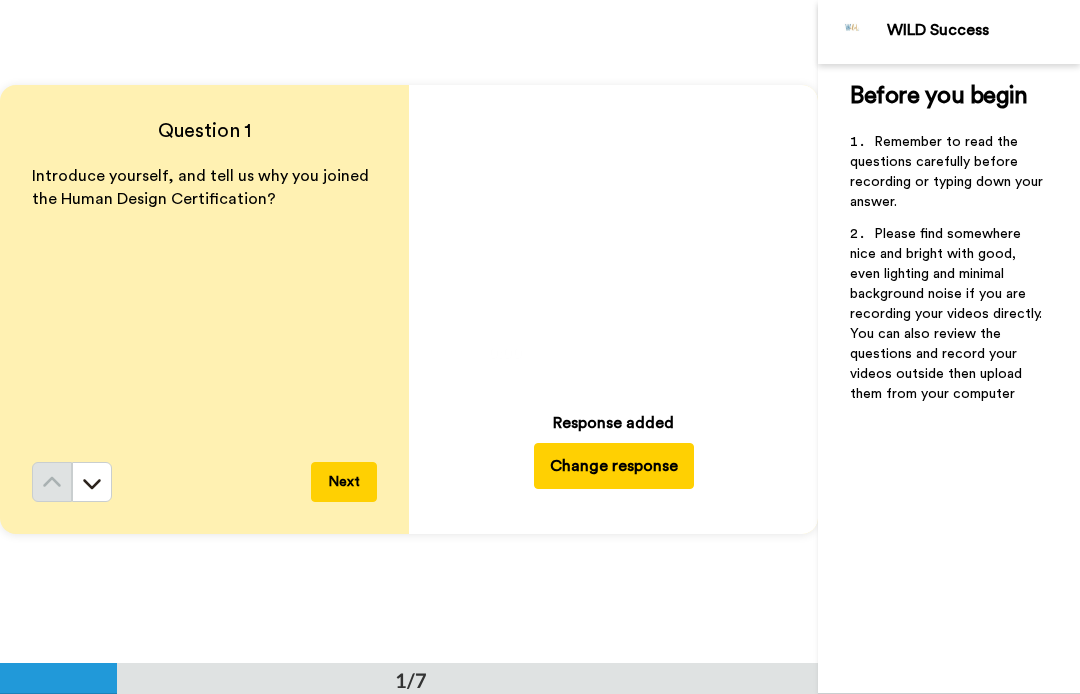 click 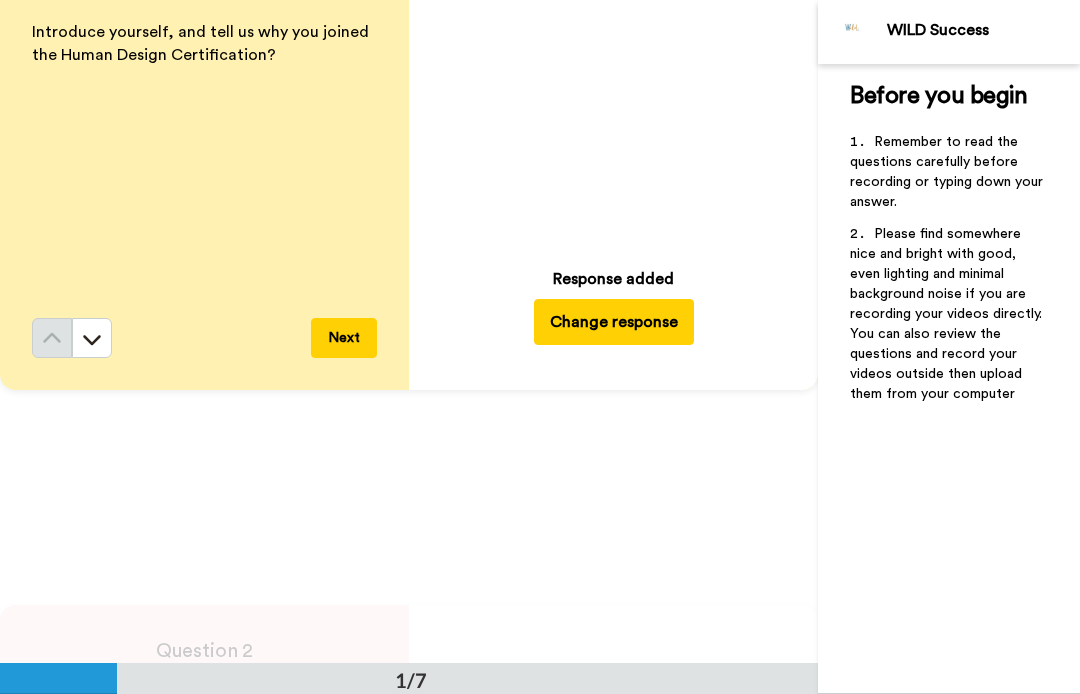 scroll, scrollTop: 161, scrollLeft: 0, axis: vertical 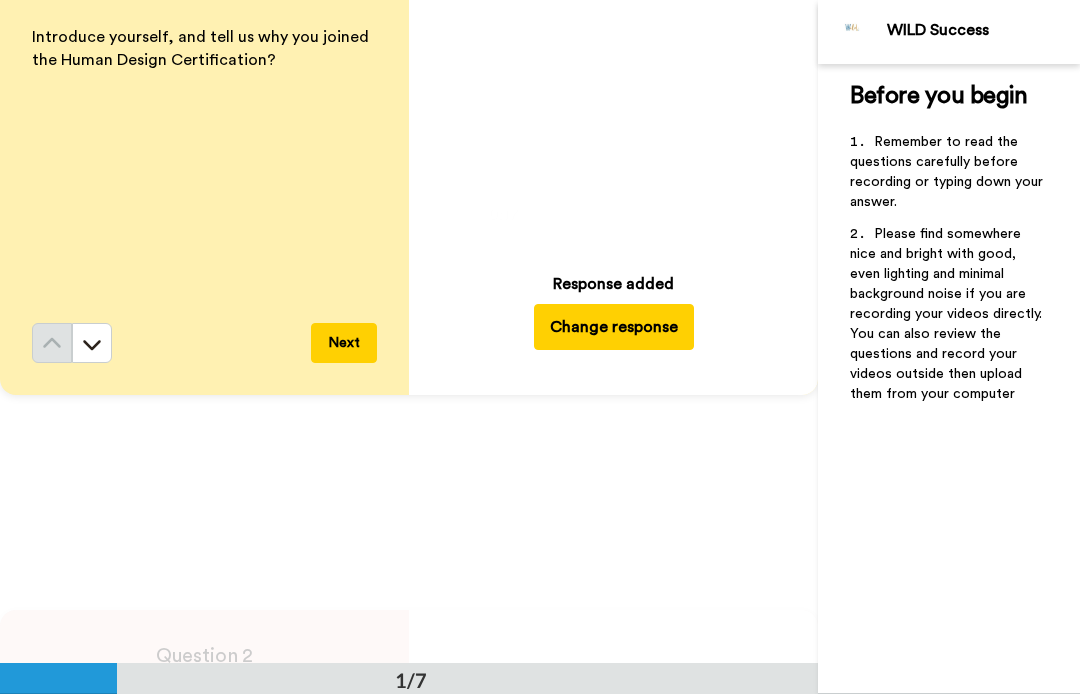 click on "Question   1 Introduce yourself, and tell us why you joined the Human Design Certification? Next Play/Pause  0:17 /  0:26 Response added Change response" at bounding box center [409, 170] 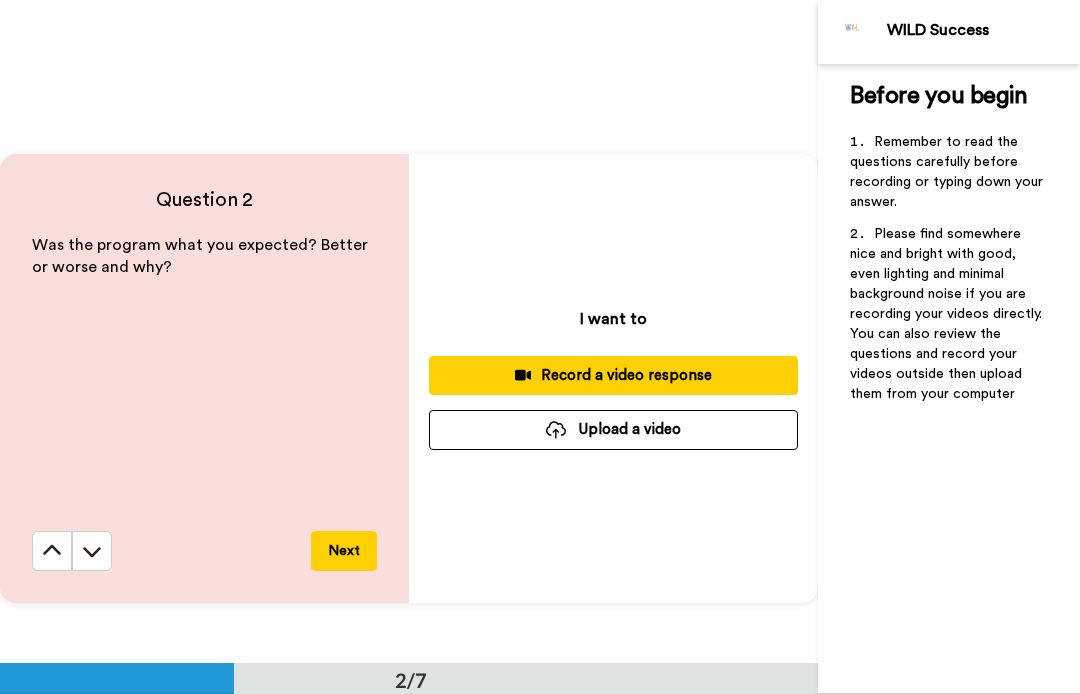 scroll, scrollTop: 634, scrollLeft: 0, axis: vertical 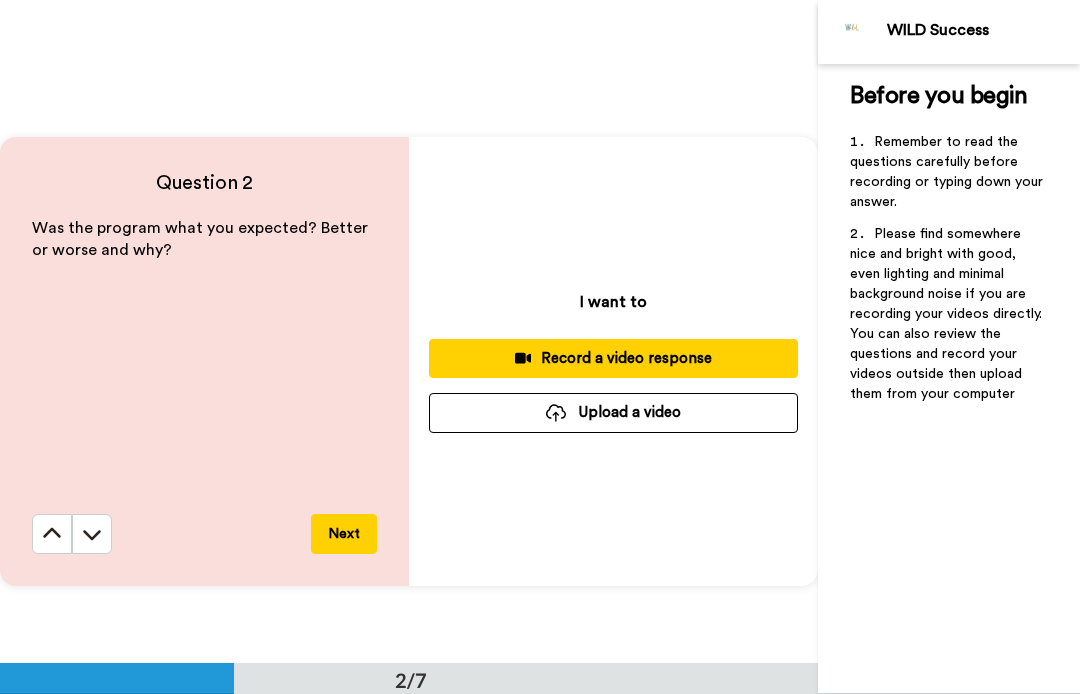 click on "Record a video response" at bounding box center (613, 358) 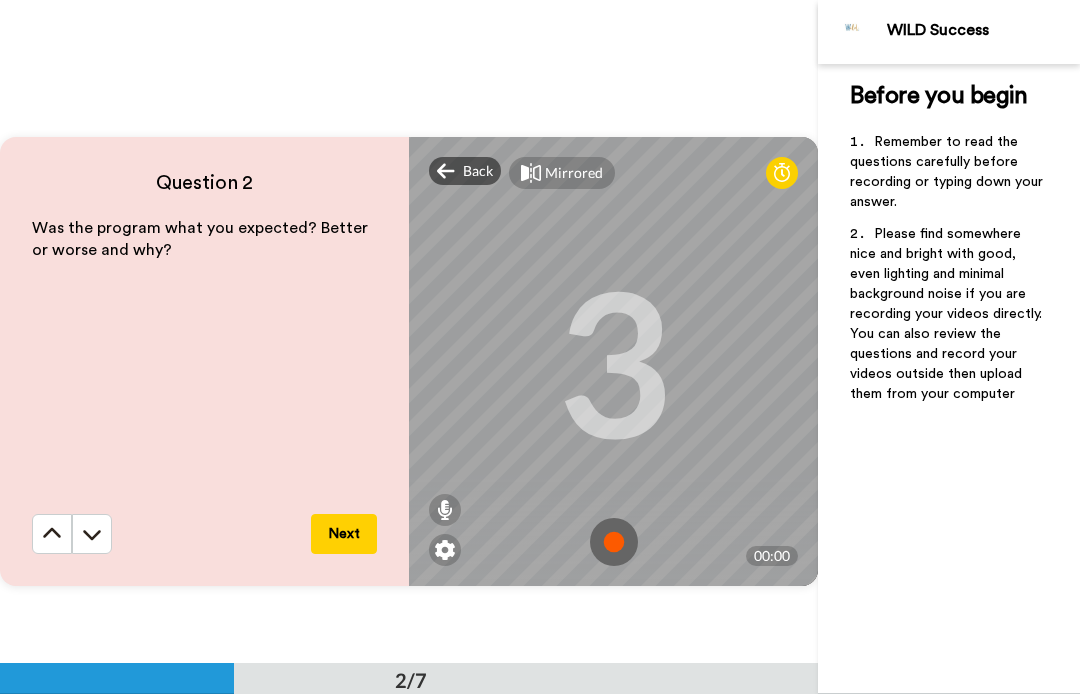 click at bounding box center (614, 542) 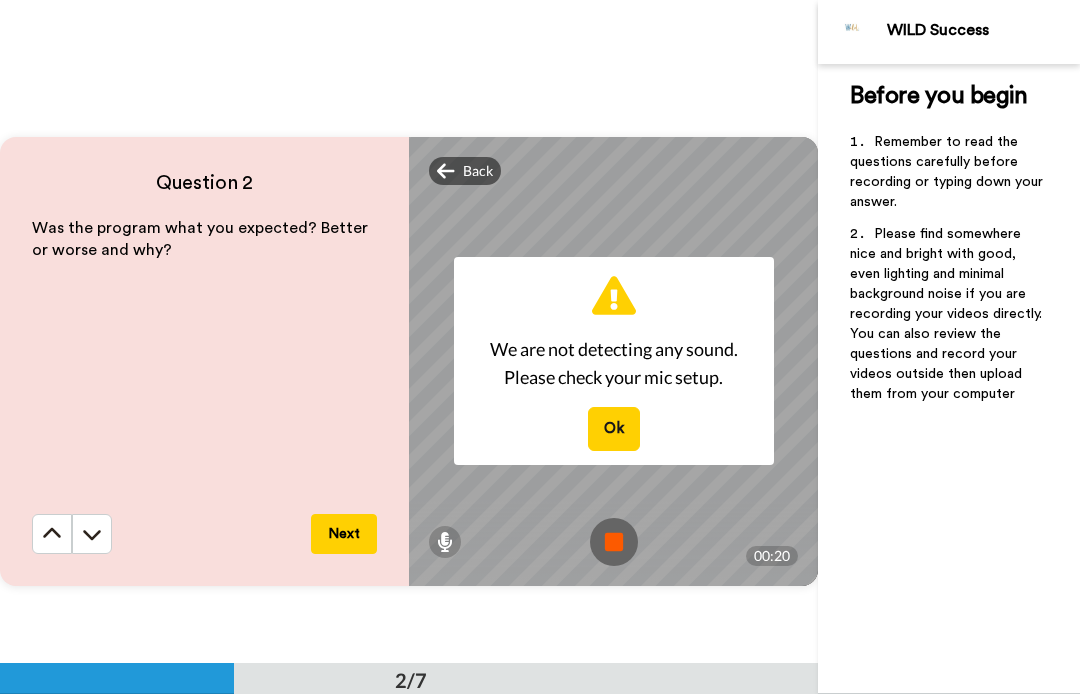 click at bounding box center (445, 542) 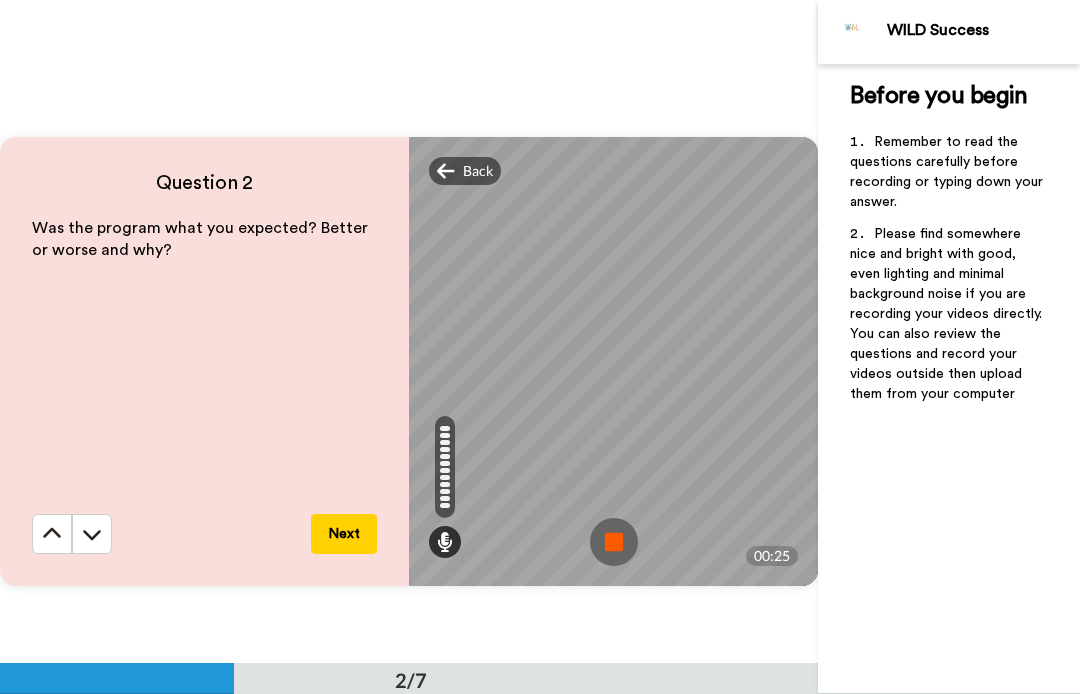 click at bounding box center [614, 542] 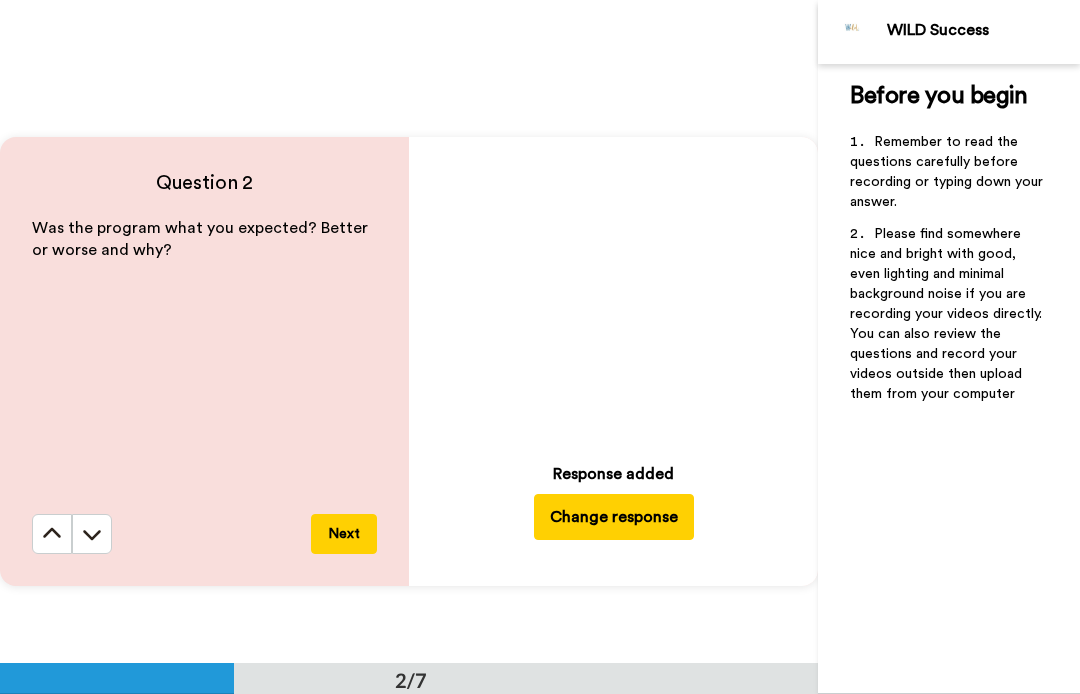 click 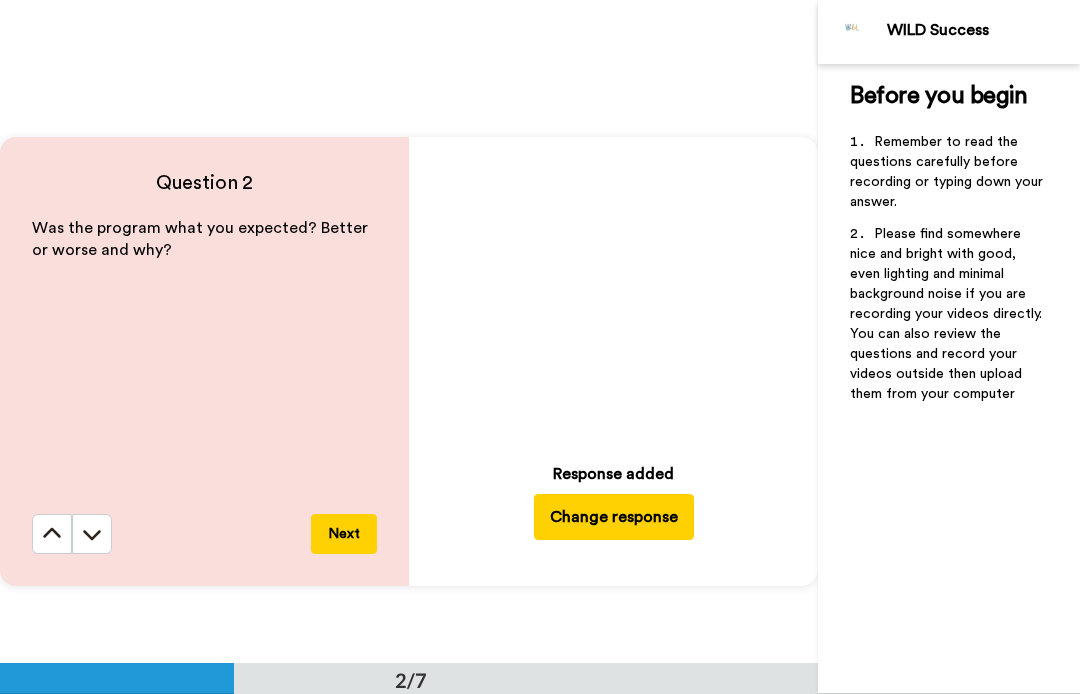 click on "Change response" at bounding box center [614, 517] 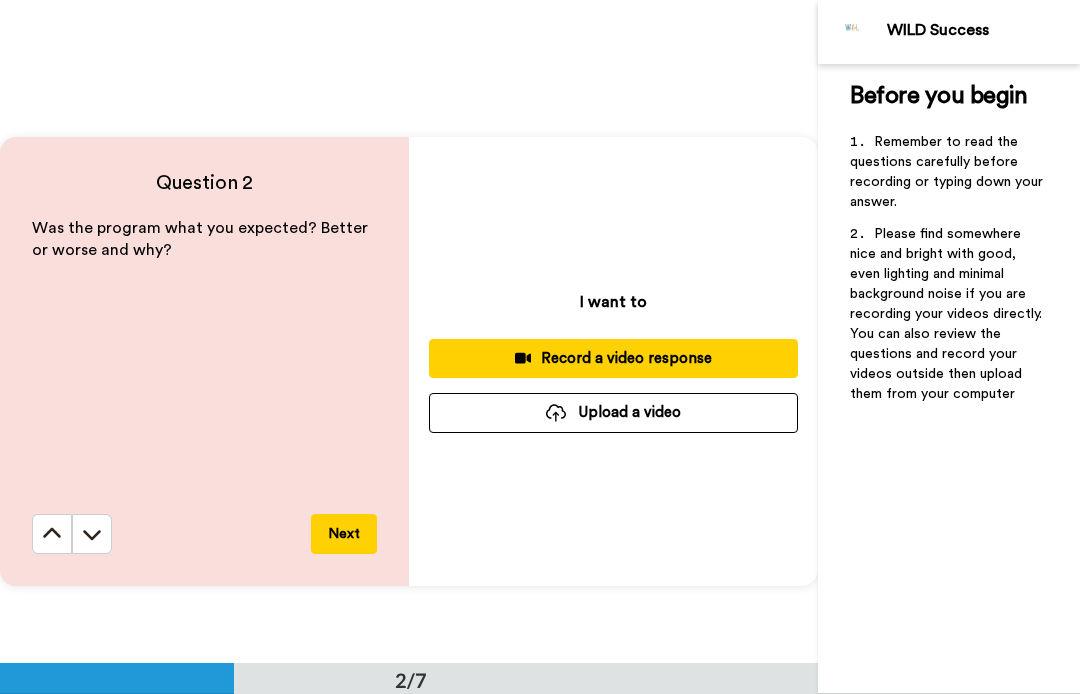 click on "Record a video response" at bounding box center (613, 358) 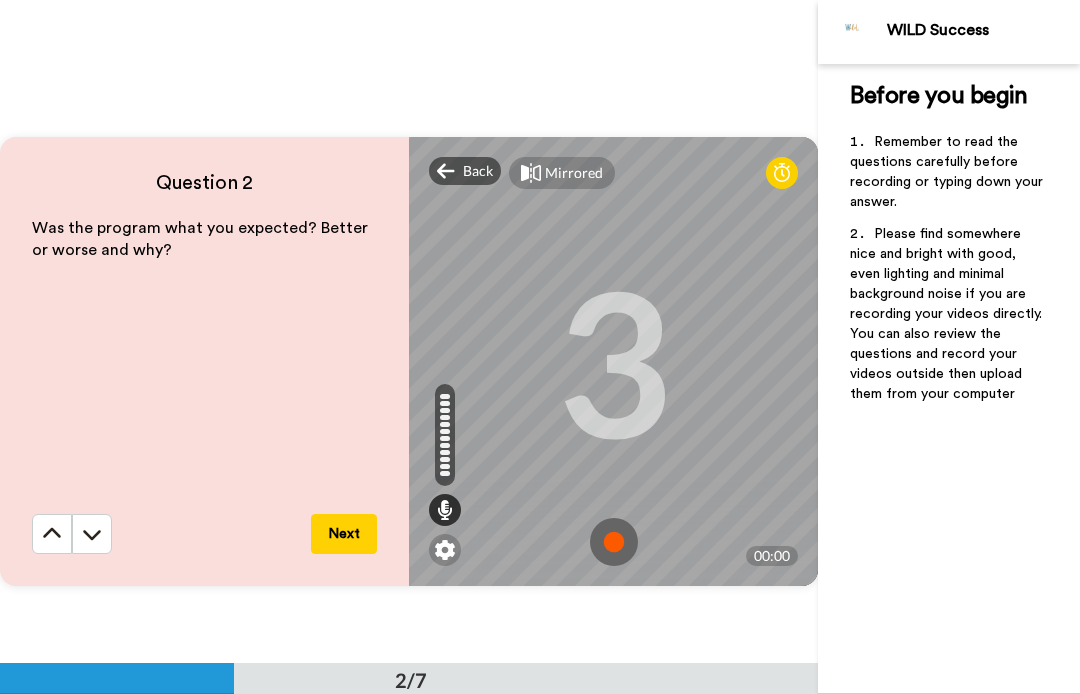 click at bounding box center (614, 542) 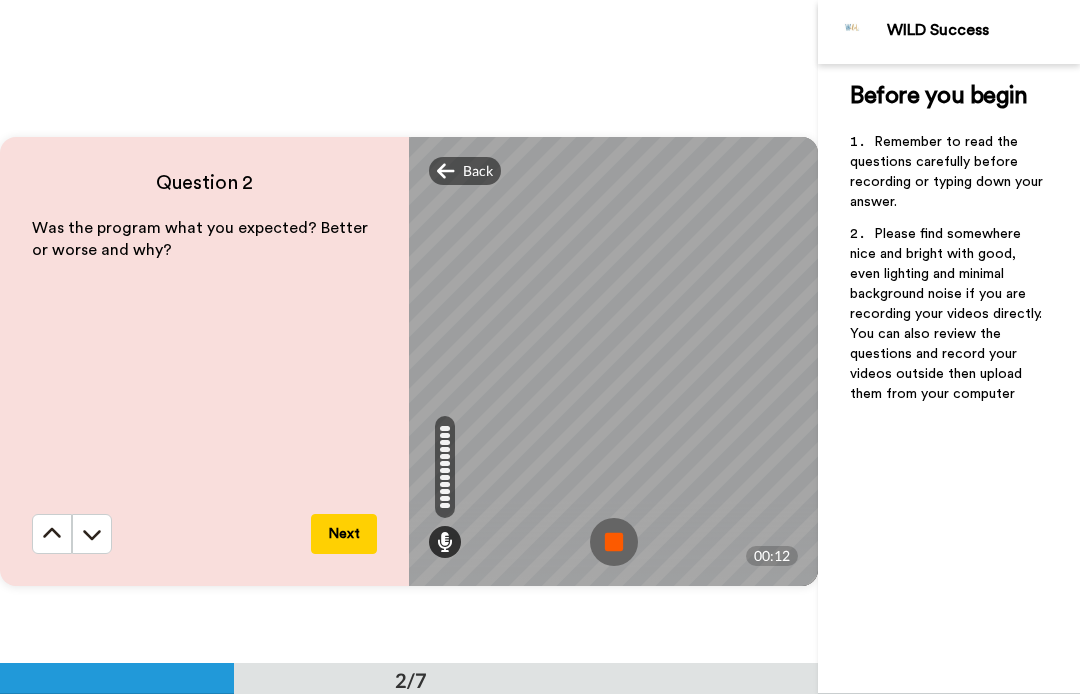 click on "Back" at bounding box center (478, 171) 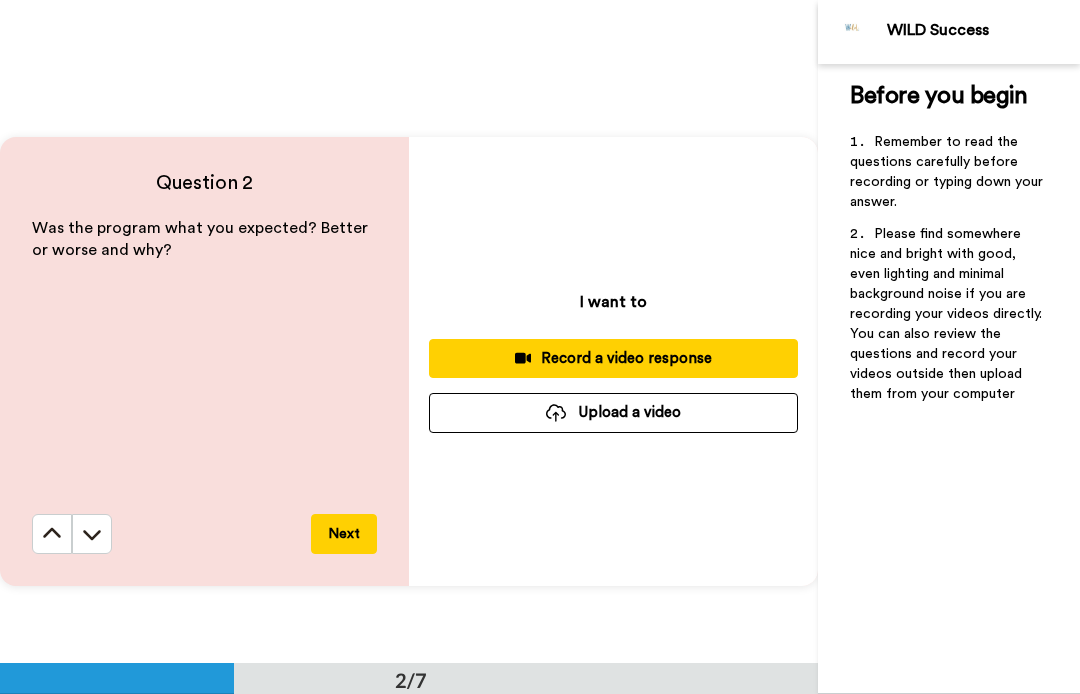 click 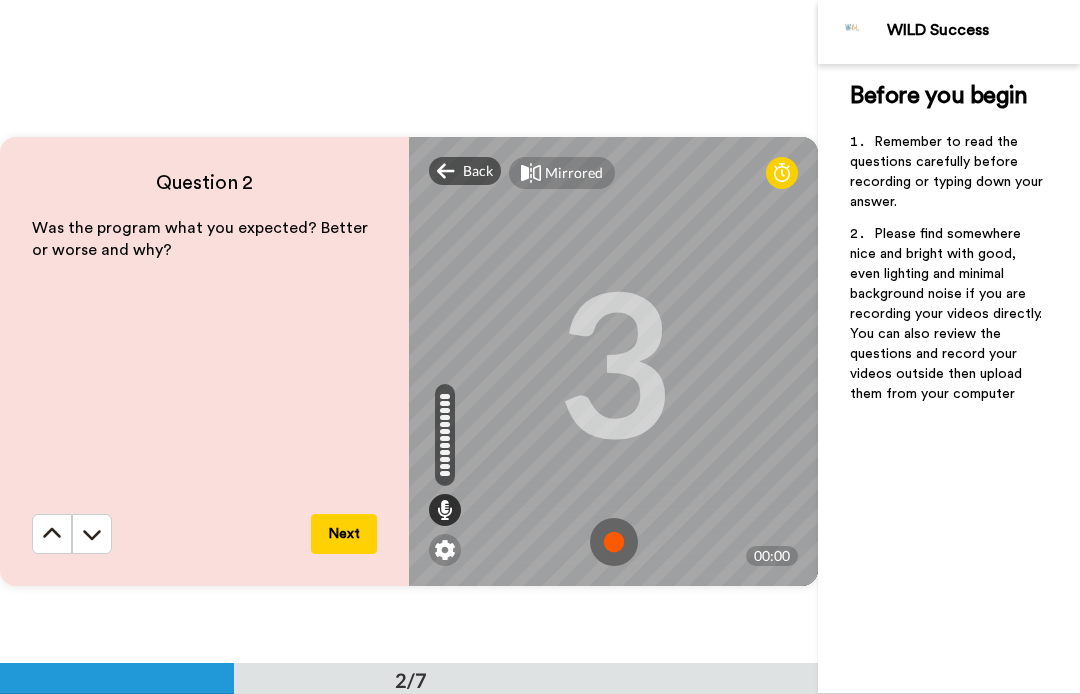 click at bounding box center [614, 542] 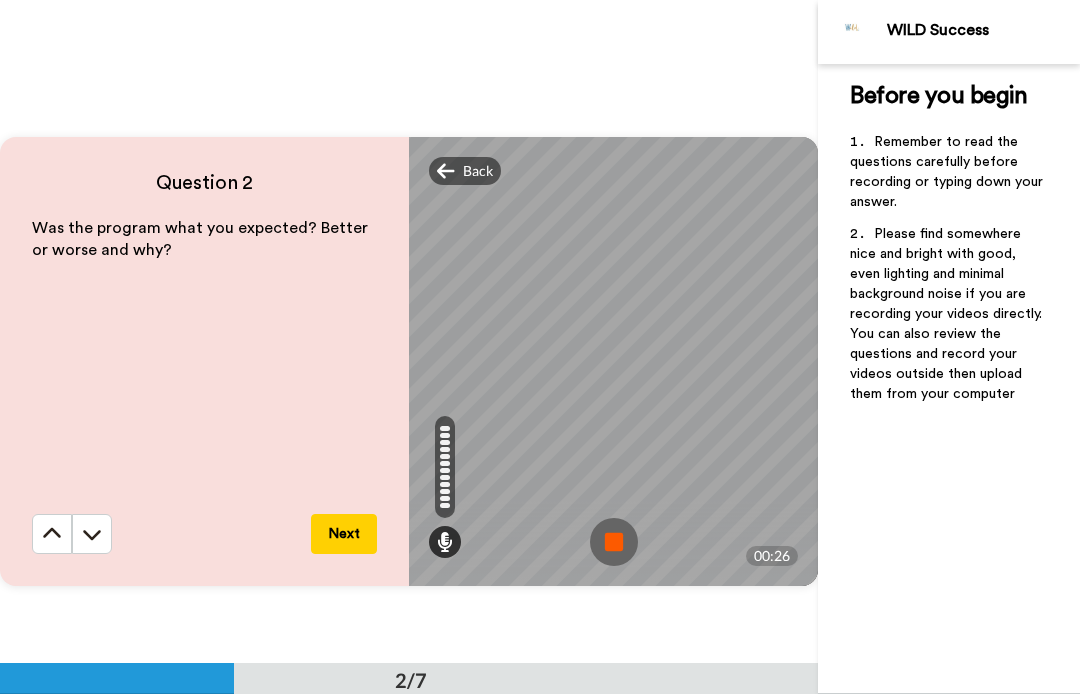 click at bounding box center [614, 542] 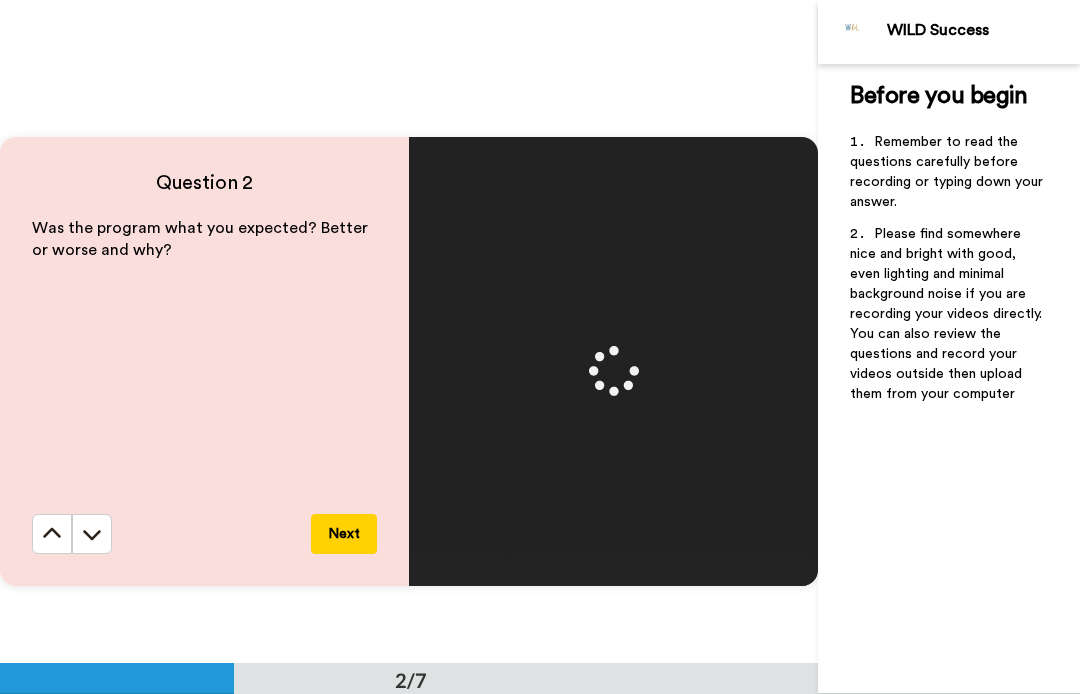 scroll, scrollTop: 631, scrollLeft: 0, axis: vertical 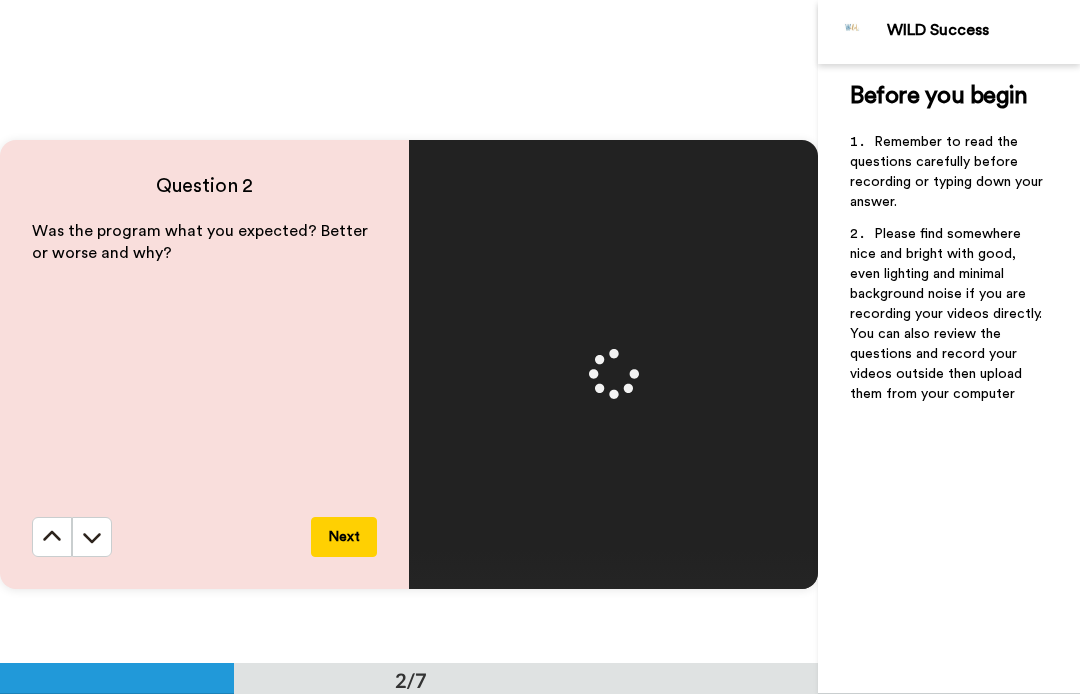 click at bounding box center [614, 364] 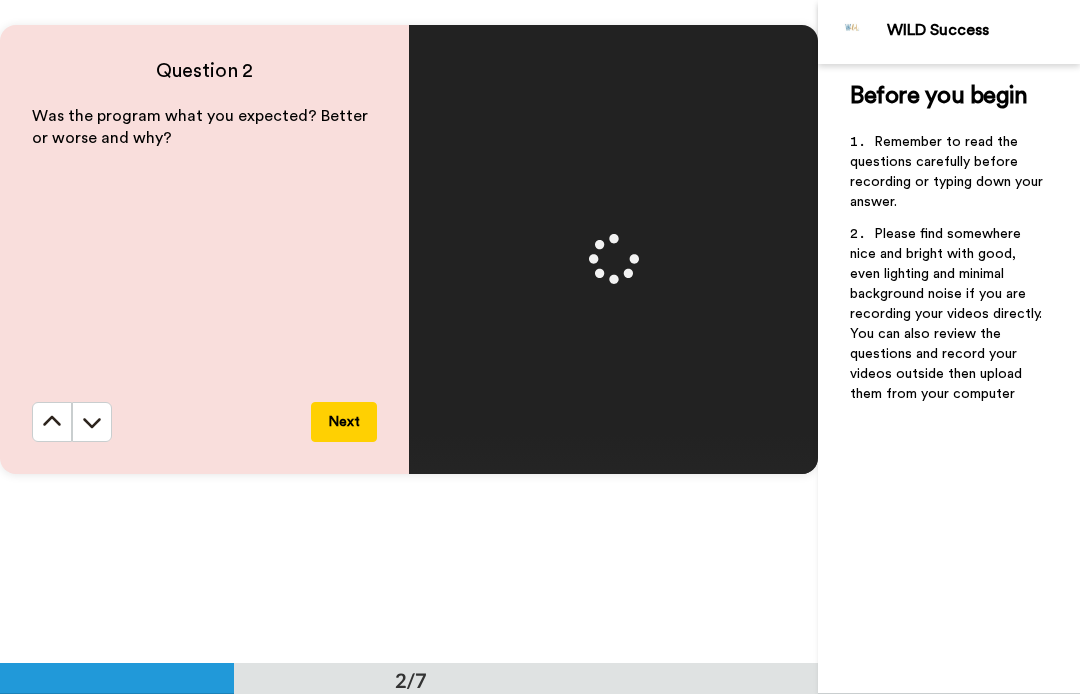scroll, scrollTop: 742, scrollLeft: 0, axis: vertical 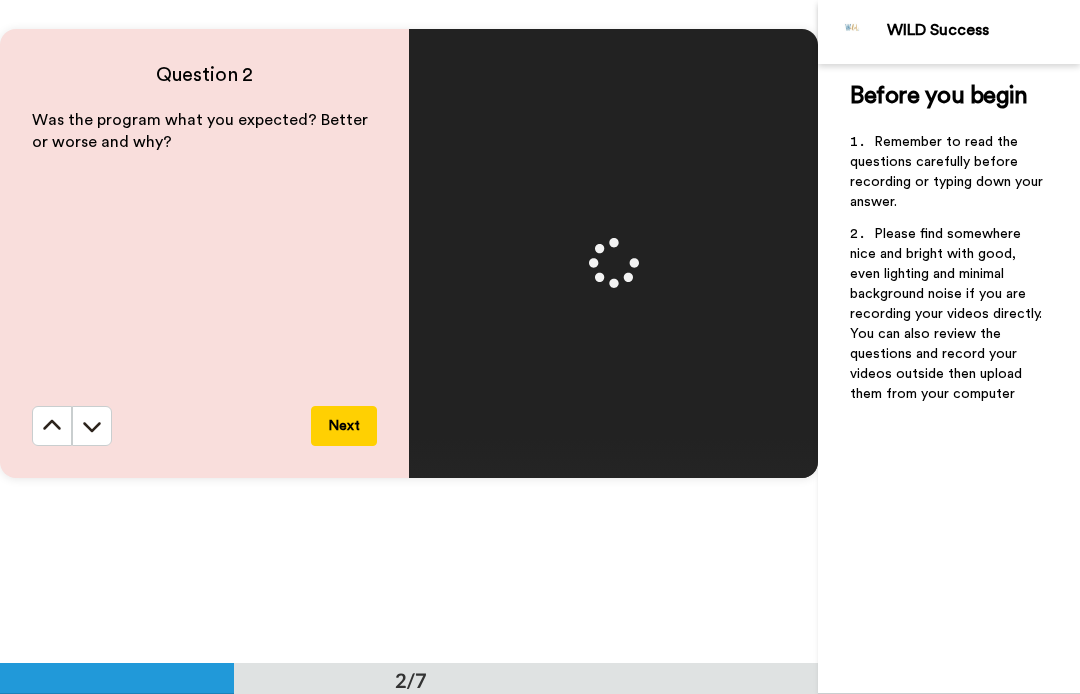 click 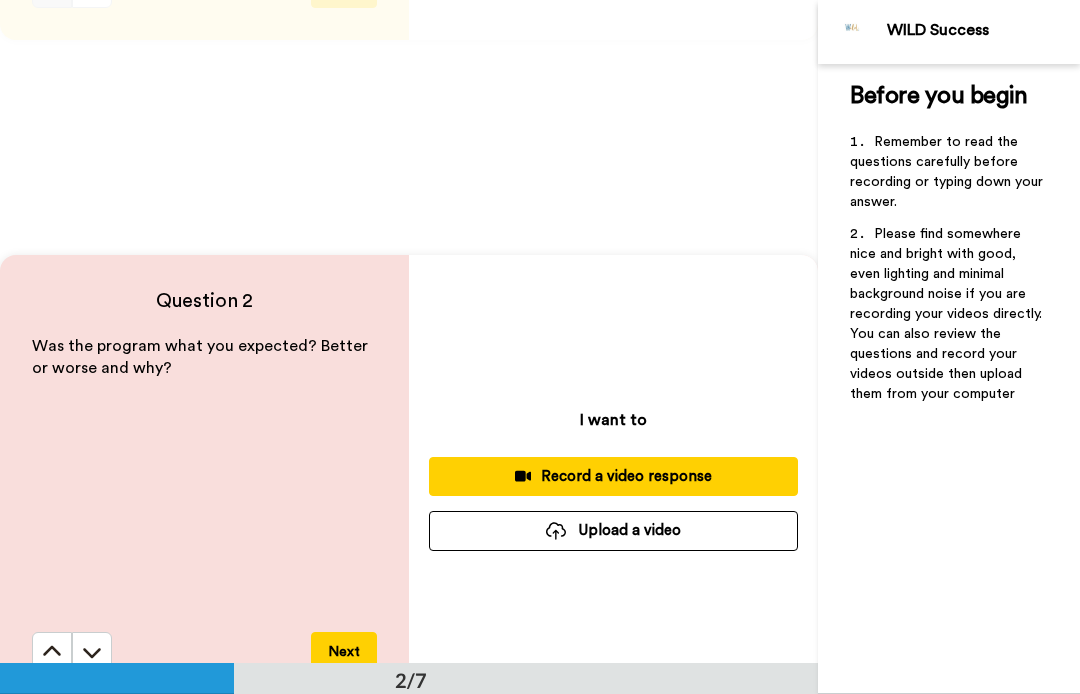 click on "Before you begin Remember to read the questions carefully before recording or typing down your answer. Please find somewhere nice and bright with good, even lighting and minimal background noise if you are recording your videos directly. You can also review the questions and record your videos outside then upload them from your computer" at bounding box center (949, 379) 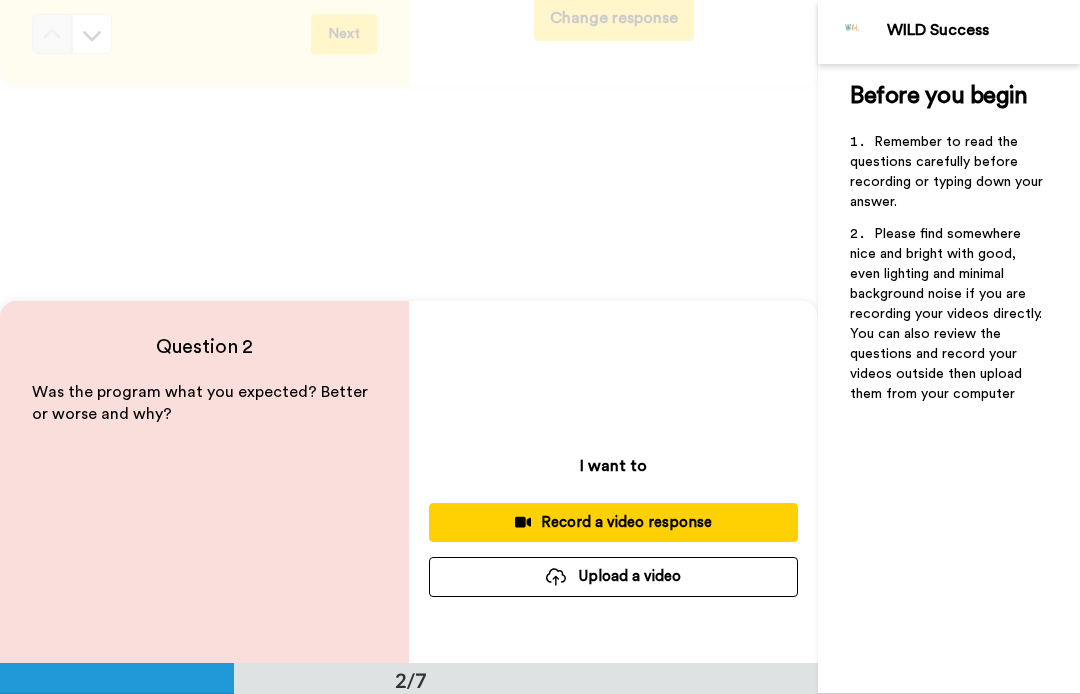 scroll, scrollTop: 469, scrollLeft: 0, axis: vertical 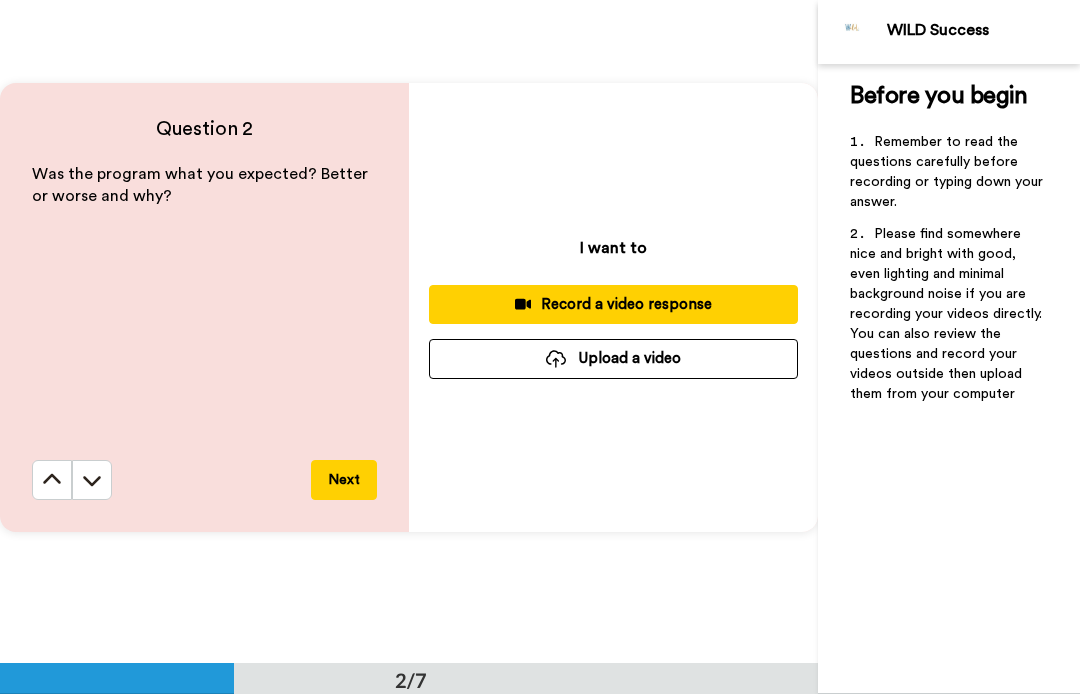 click on "Record a video response" at bounding box center [613, 304] 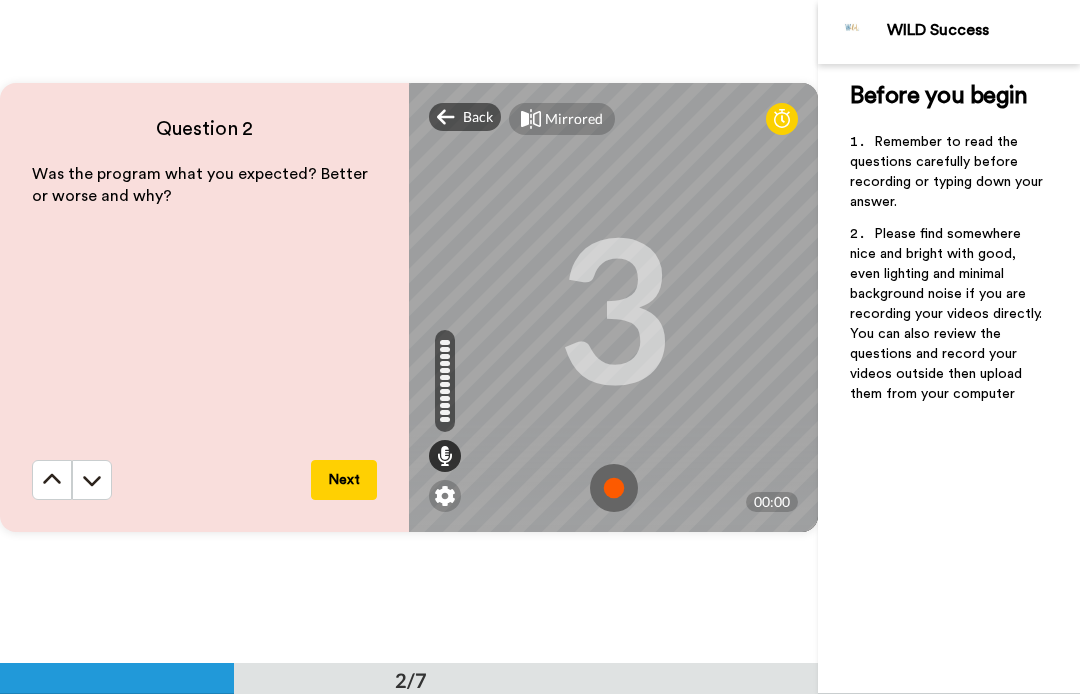 click at bounding box center [614, 488] 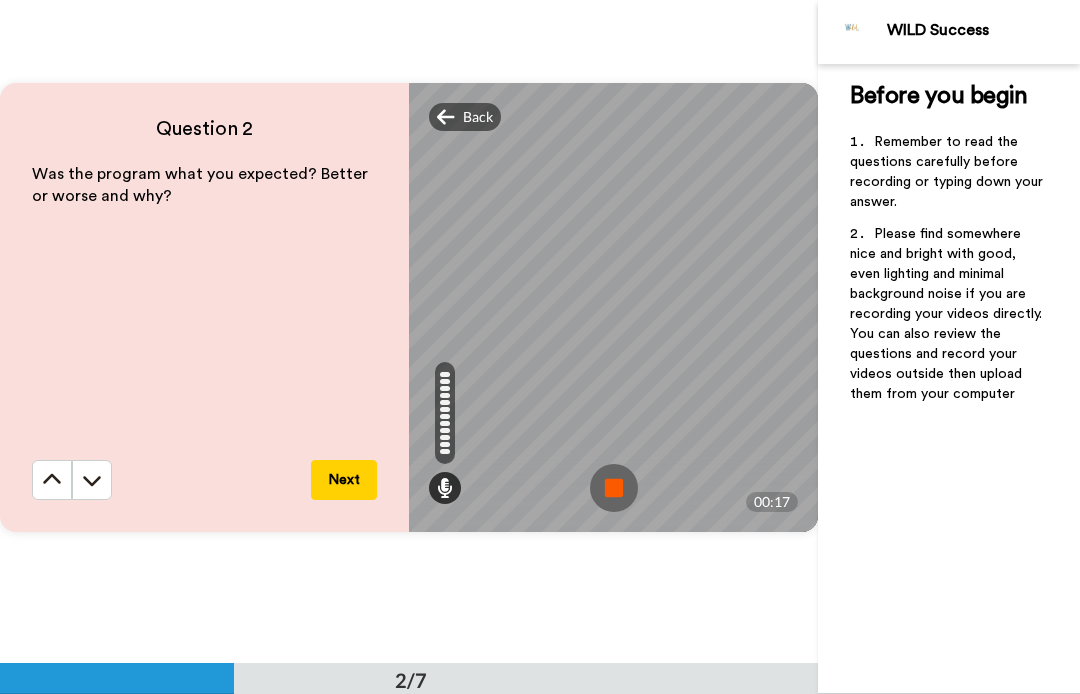 click at bounding box center [614, 488] 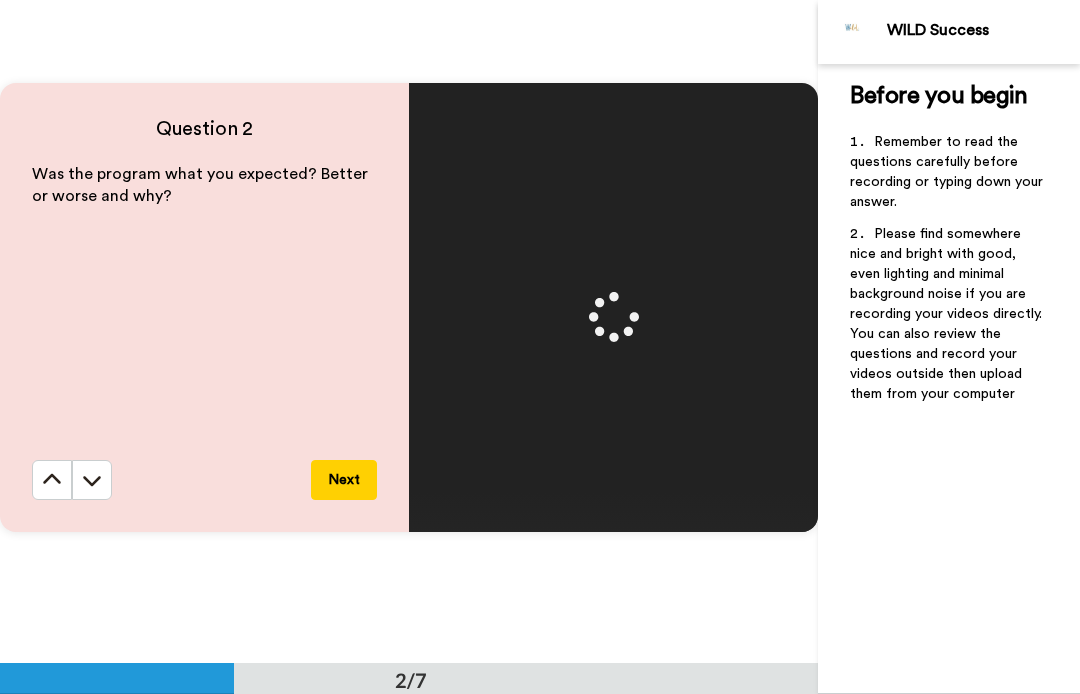 click on "Next" at bounding box center (344, 480) 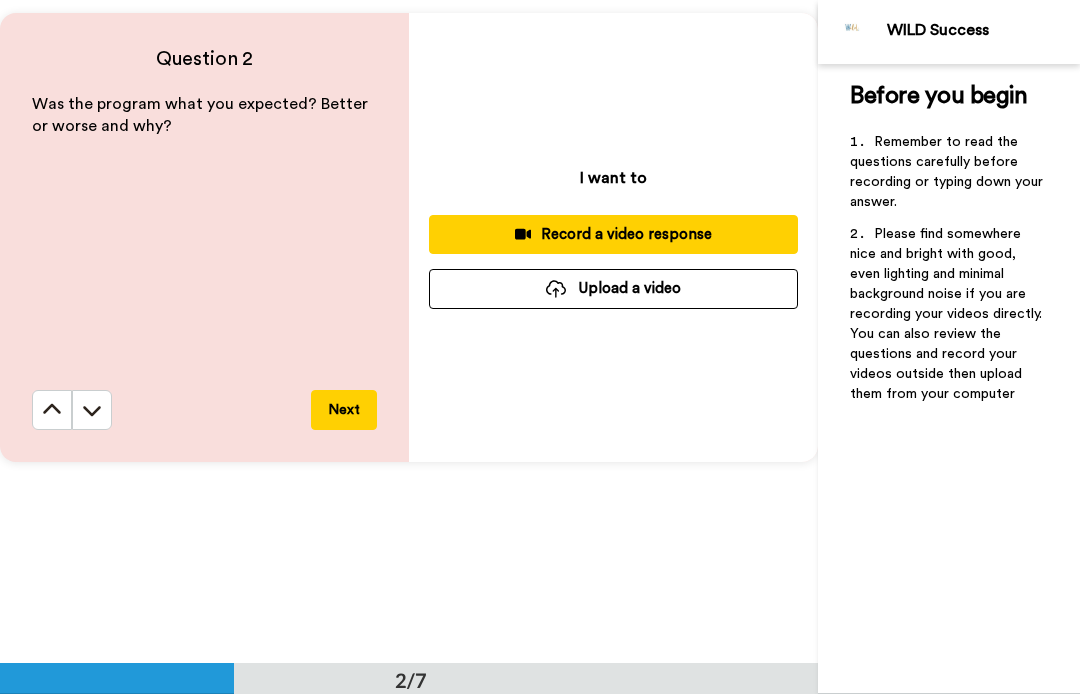 scroll, scrollTop: 756, scrollLeft: 0, axis: vertical 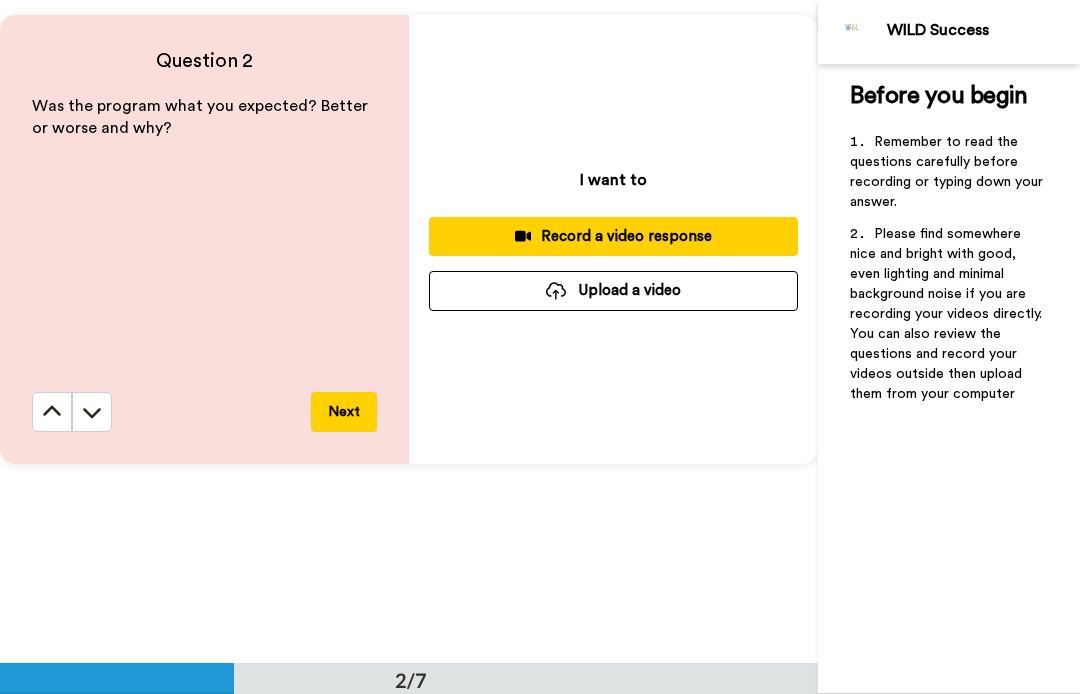 click on "Record a video response" at bounding box center [613, 236] 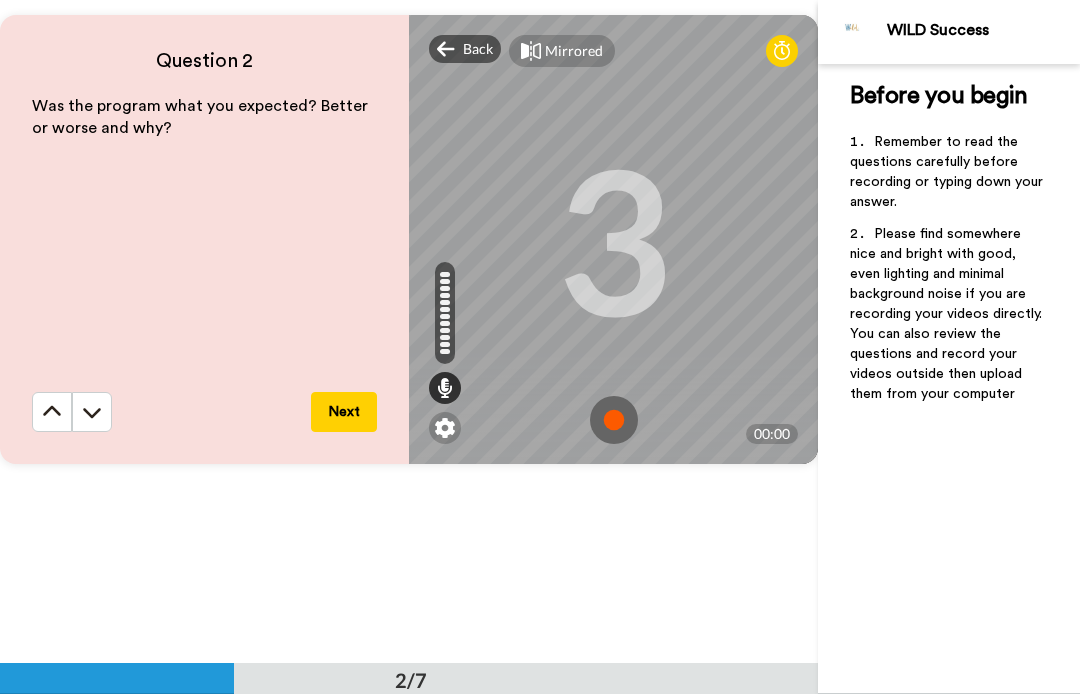 click at bounding box center (614, 420) 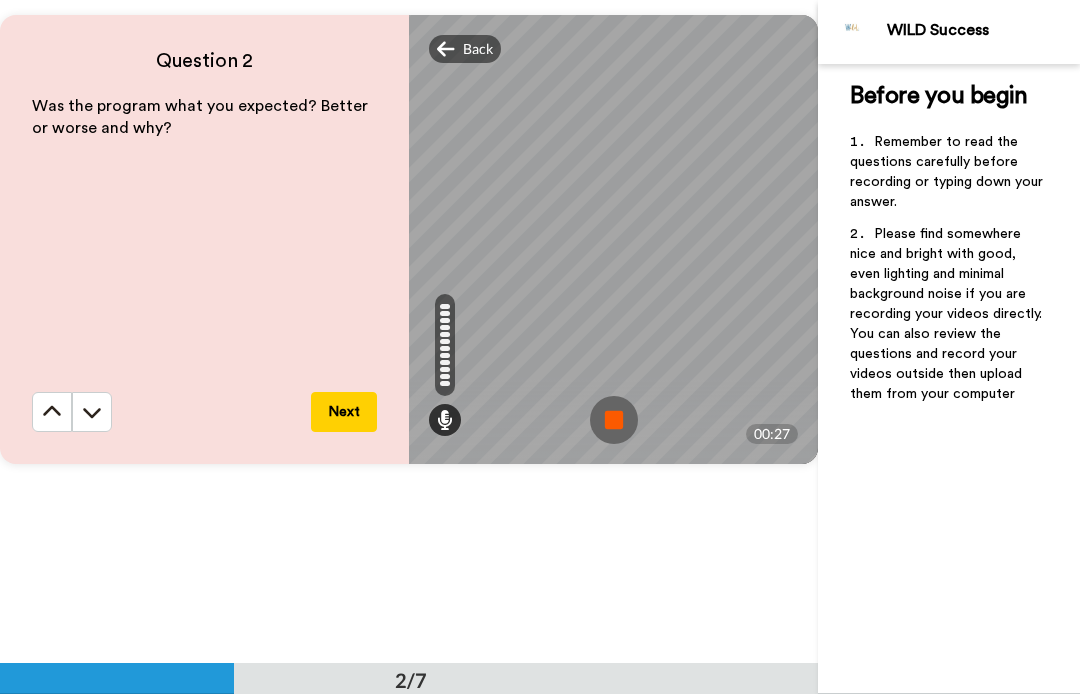 click at bounding box center (614, 420) 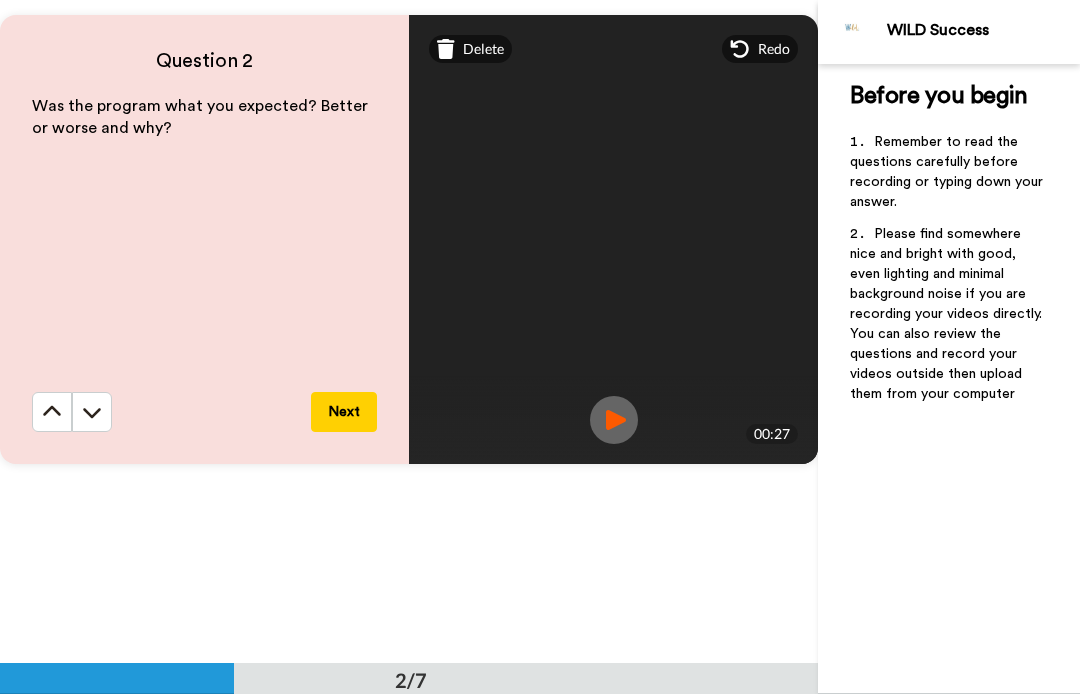 click on "Before you begin Remember to read the questions carefully before recording or typing down your answer. Please find somewhere nice and bright with good, even lighting and minimal background noise if you are recording your videos directly. You can also review the questions and record your videos outside then upload them from your computer" at bounding box center [949, 379] 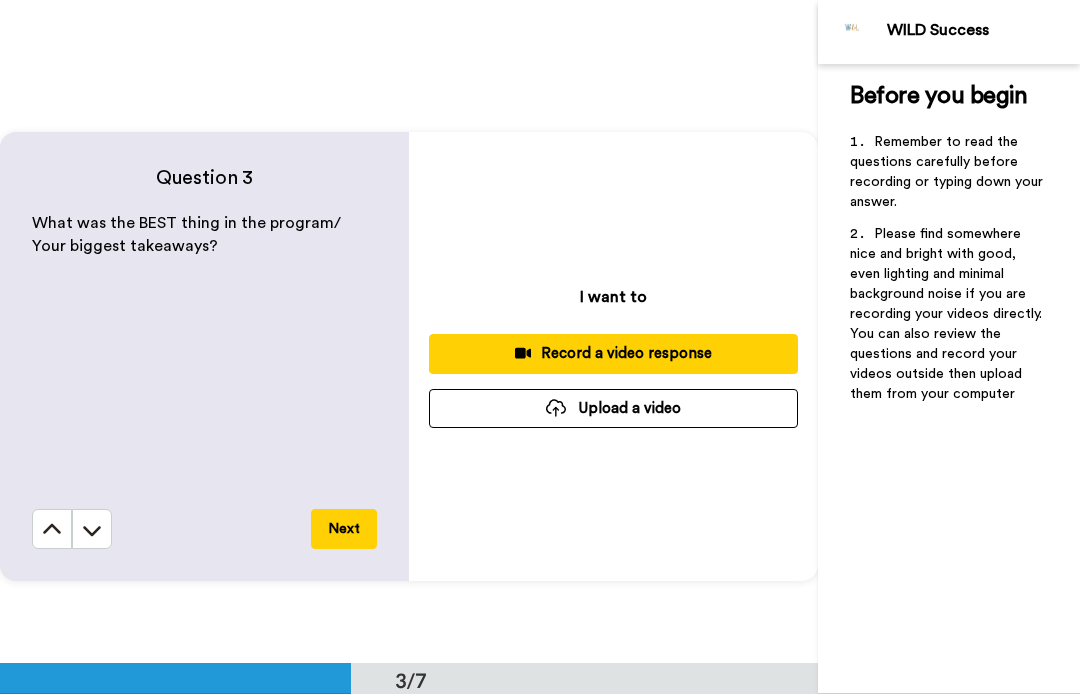 scroll, scrollTop: 1300, scrollLeft: 0, axis: vertical 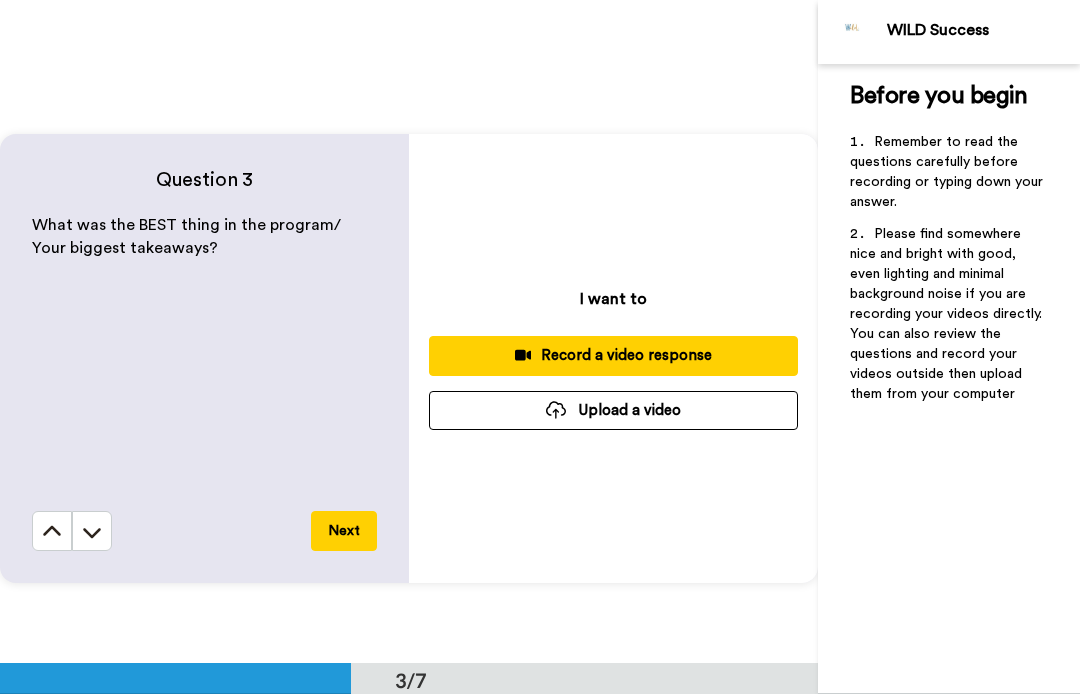 click on "Record a video response" at bounding box center [613, 355] 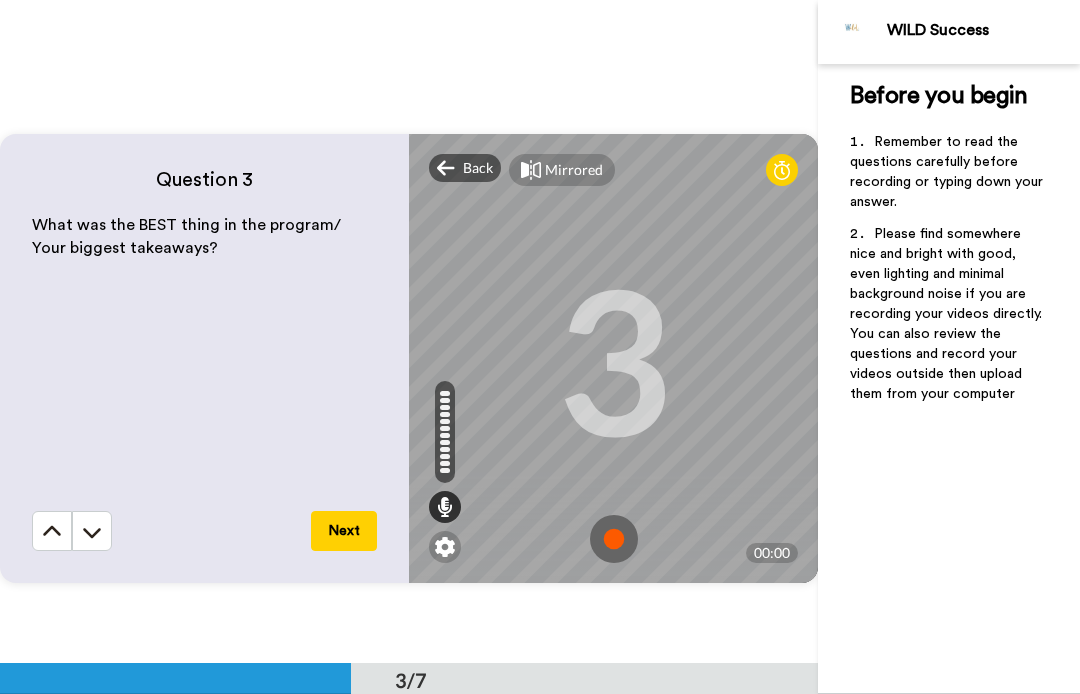 click at bounding box center (614, 539) 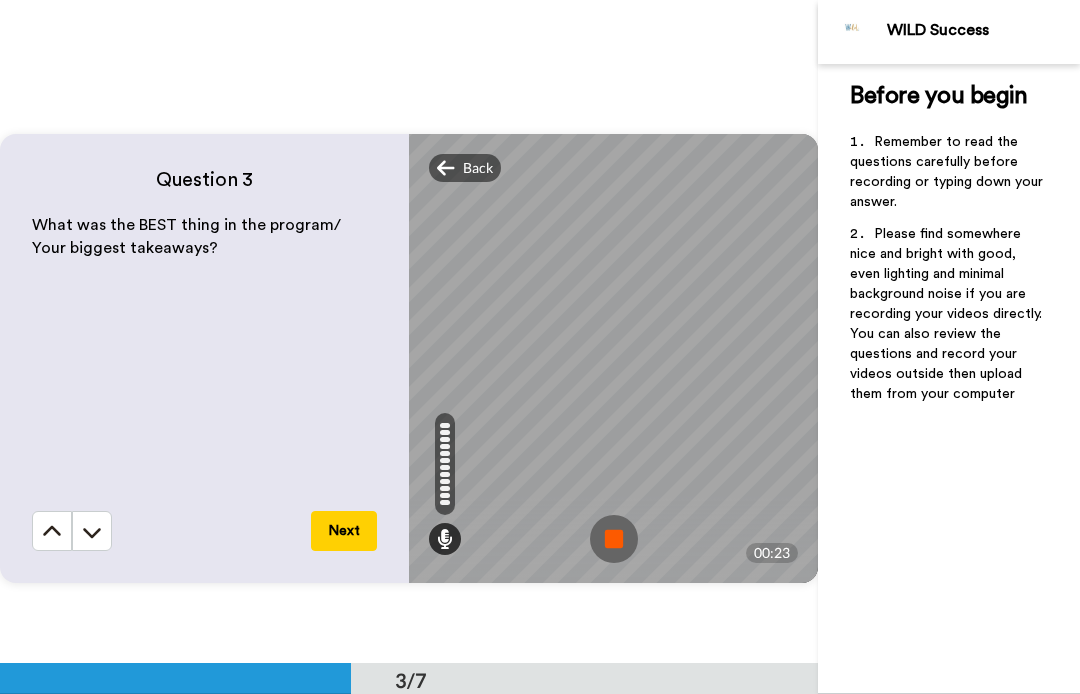 click at bounding box center [614, 539] 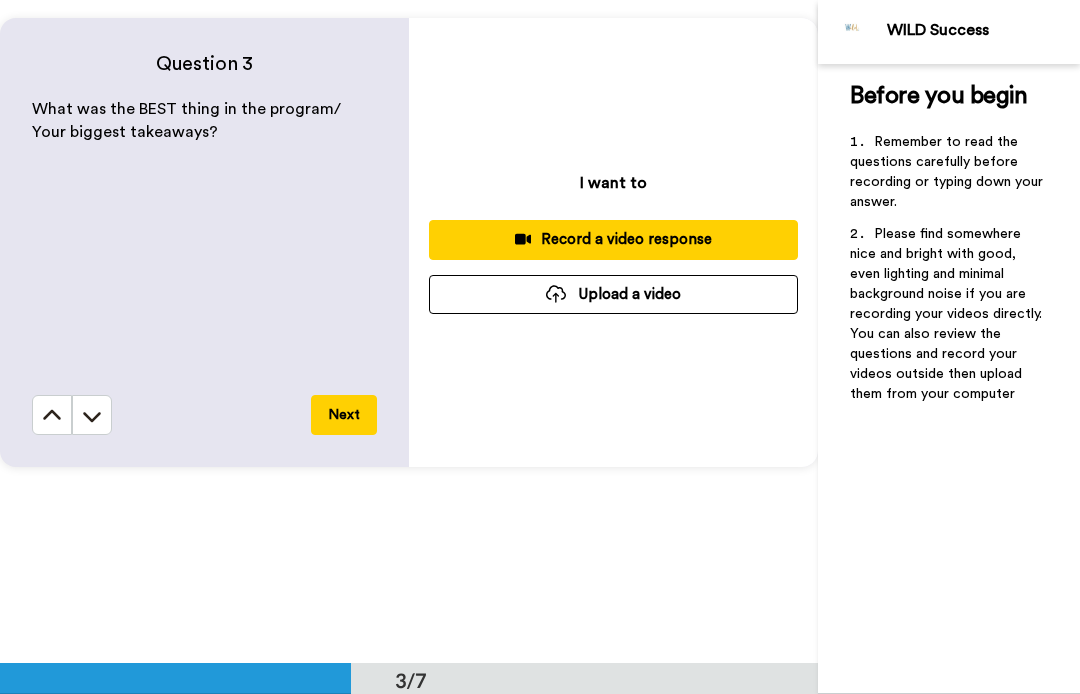 scroll, scrollTop: 1419, scrollLeft: 0, axis: vertical 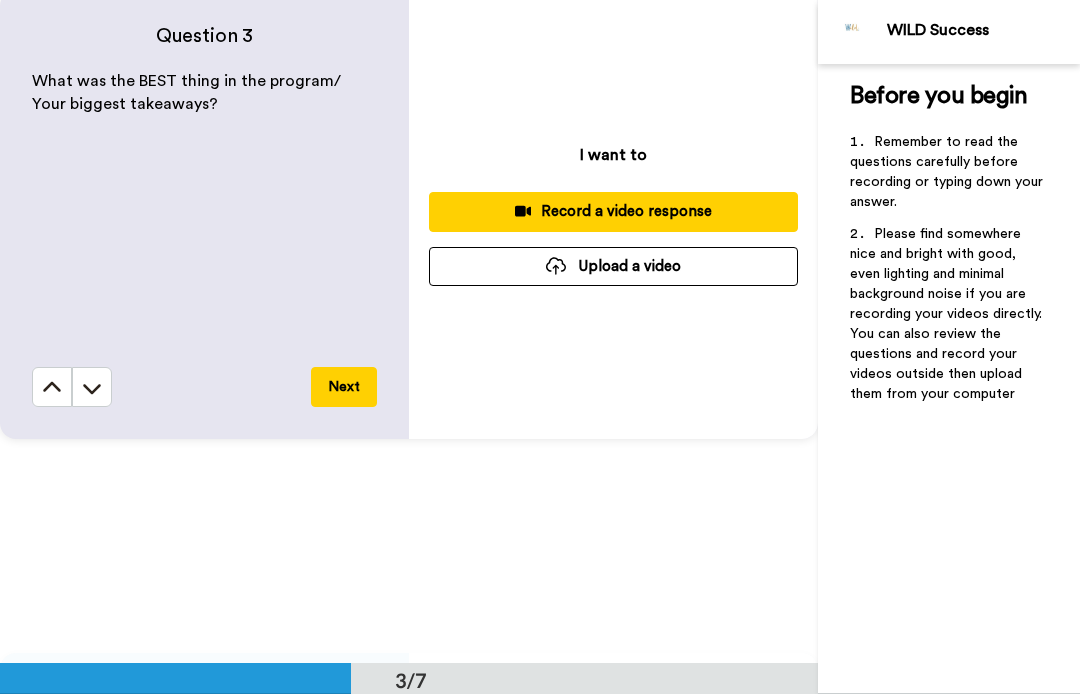 click on "Record a video response" at bounding box center [613, 211] 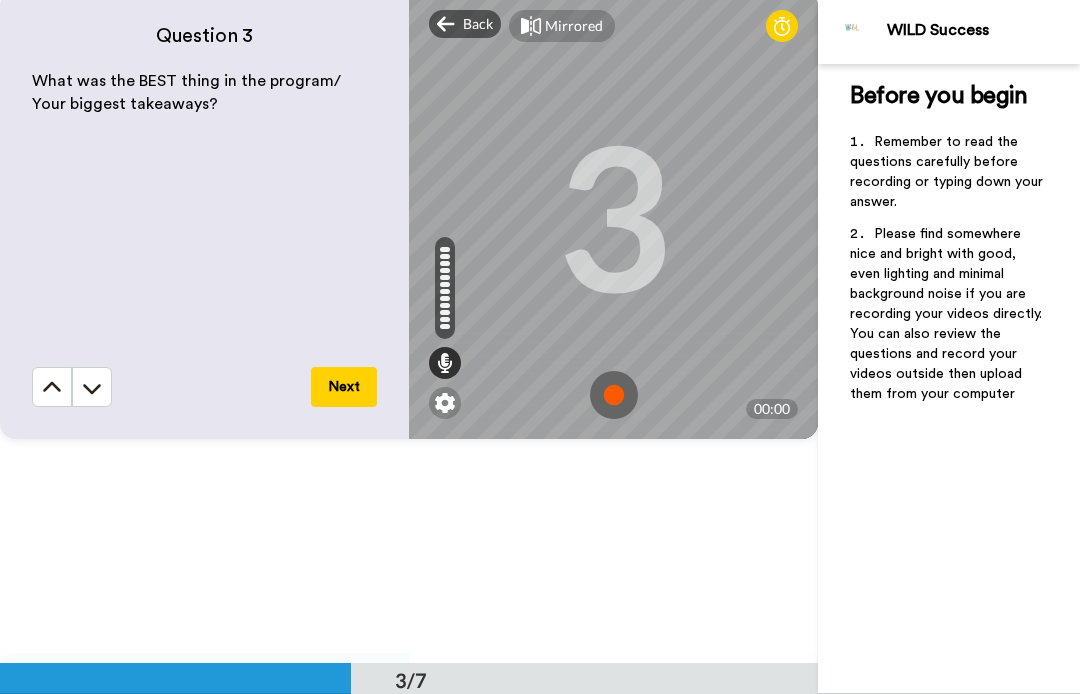 click at bounding box center (614, 395) 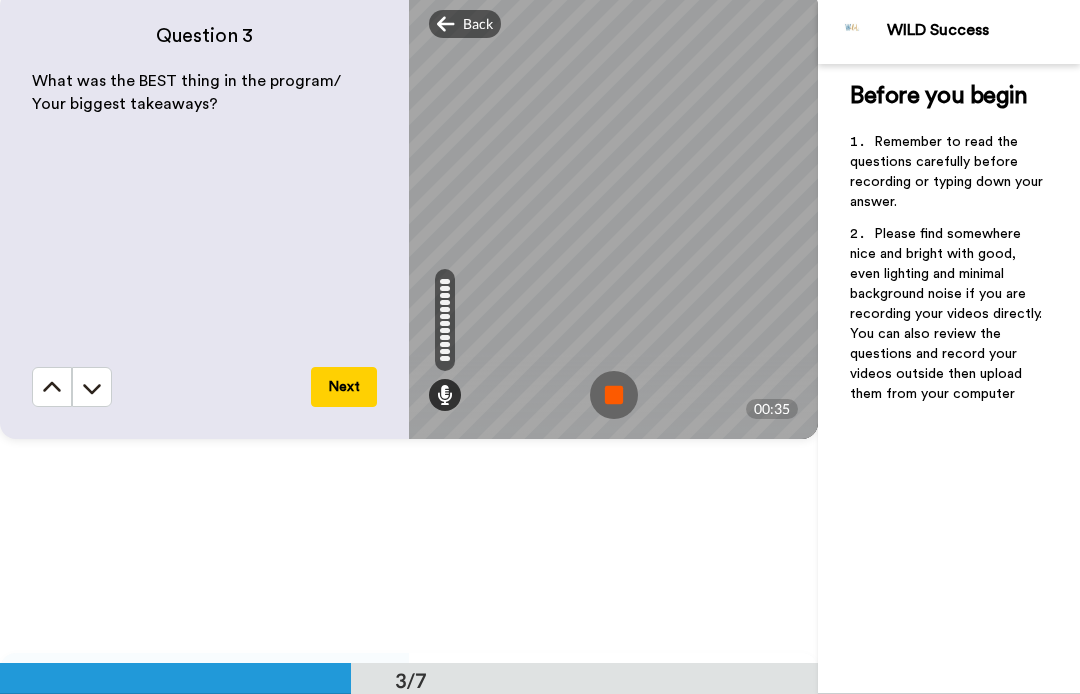 click at bounding box center [614, 395] 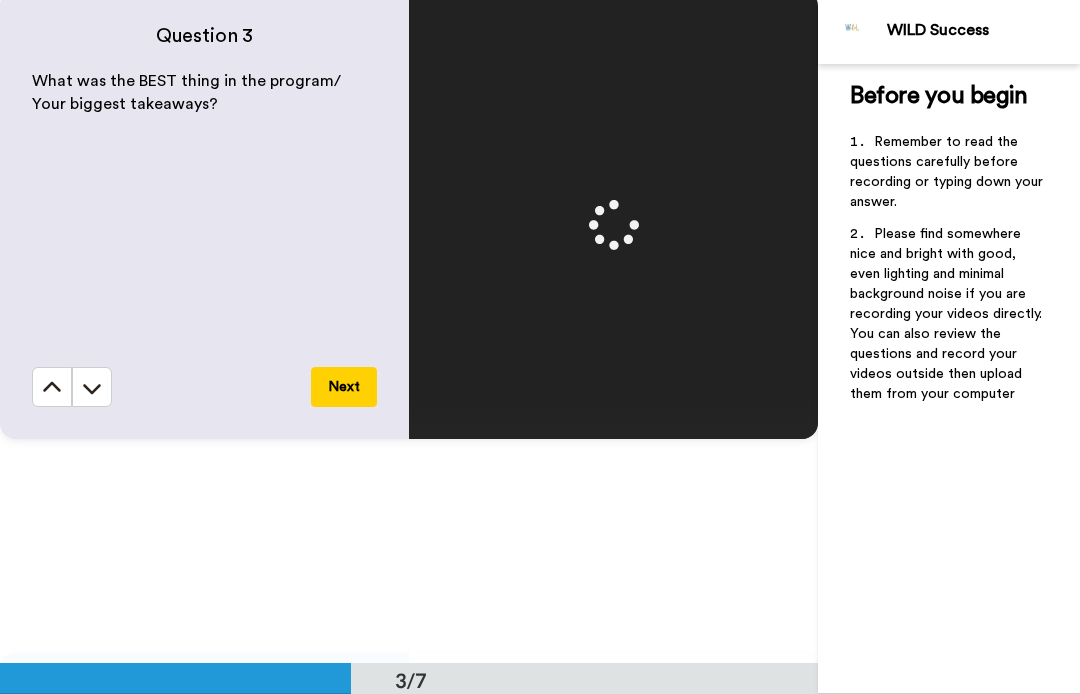 click on "What was the BEST thing in the program/ Your biggest takeaways?" at bounding box center (204, 218) 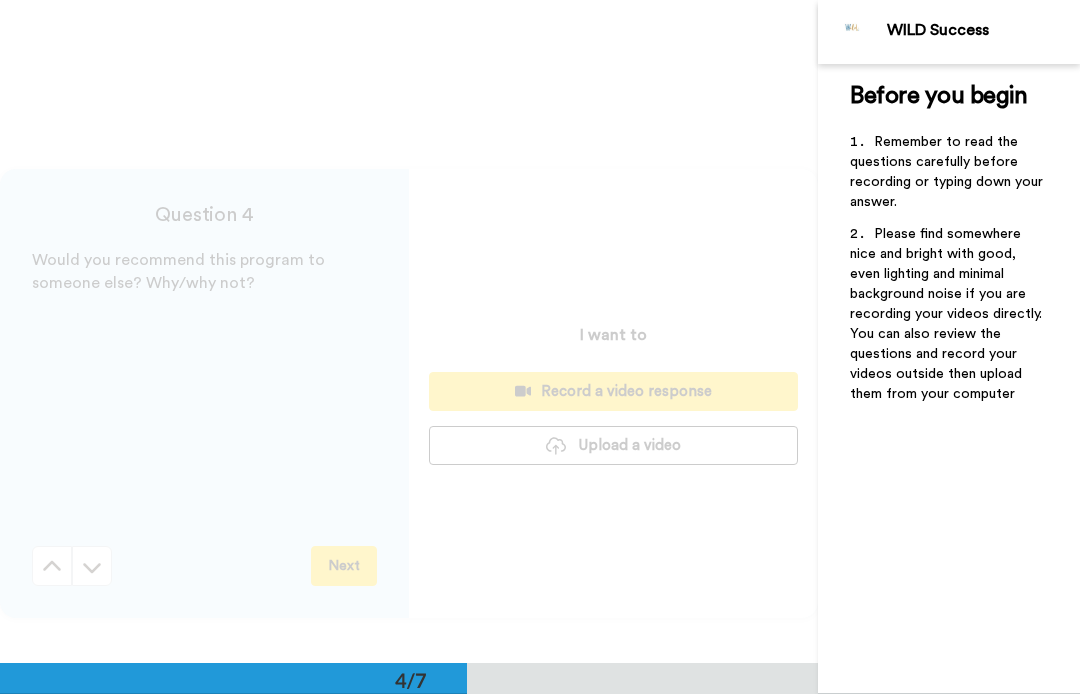 scroll, scrollTop: 1991, scrollLeft: 0, axis: vertical 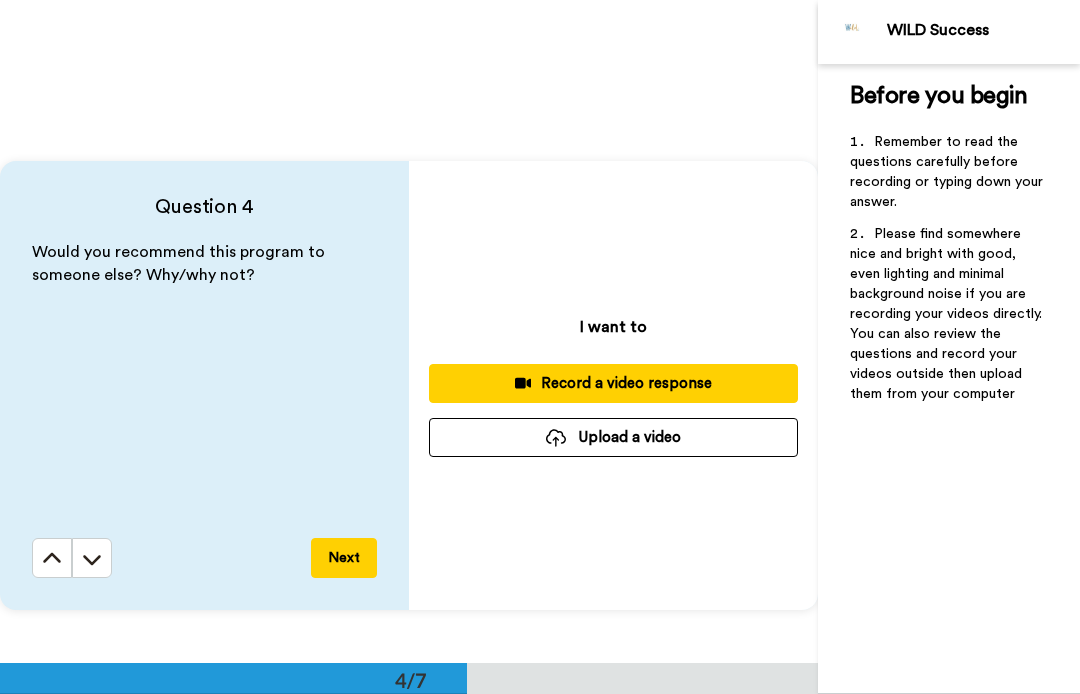 click on "Record a video response" at bounding box center (613, 383) 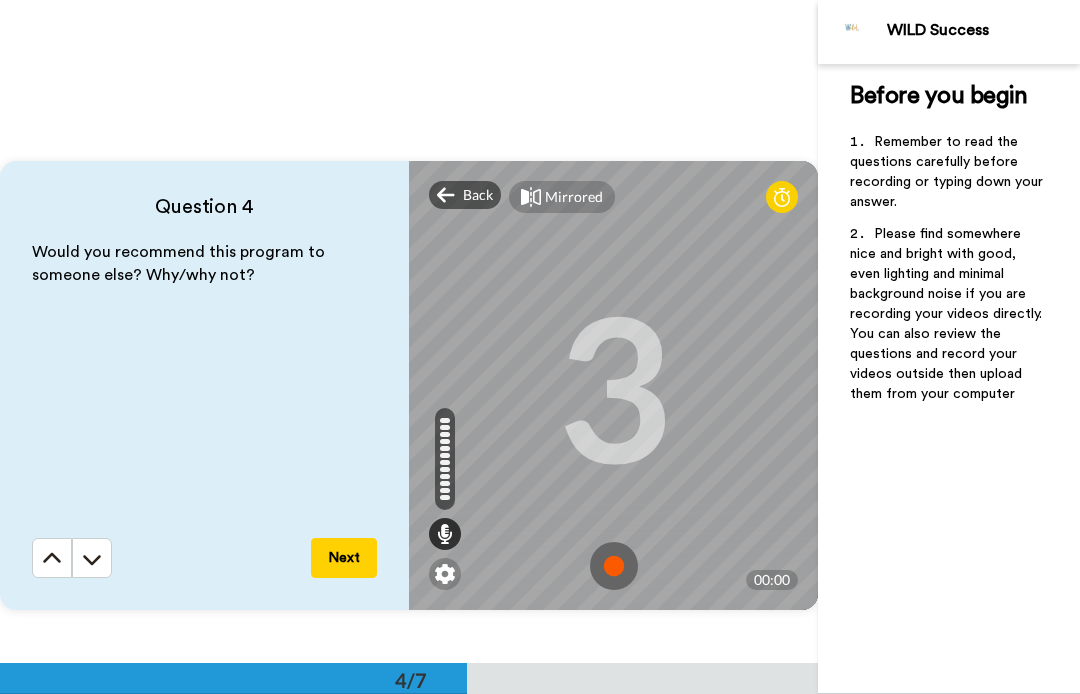 click at bounding box center [614, 566] 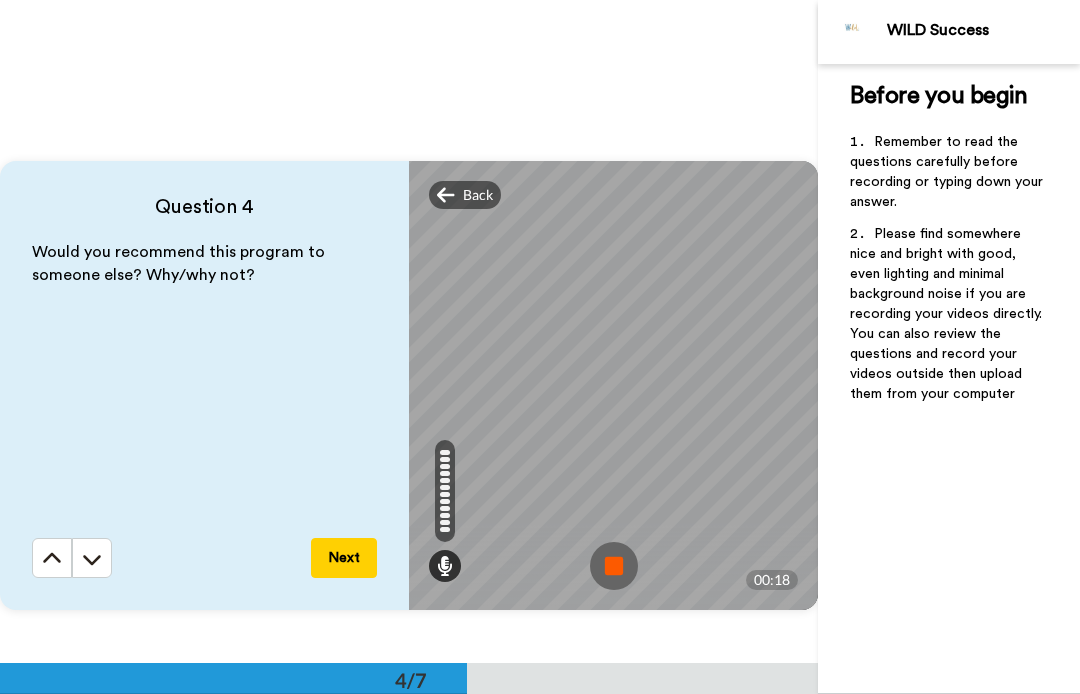 click at bounding box center (614, 566) 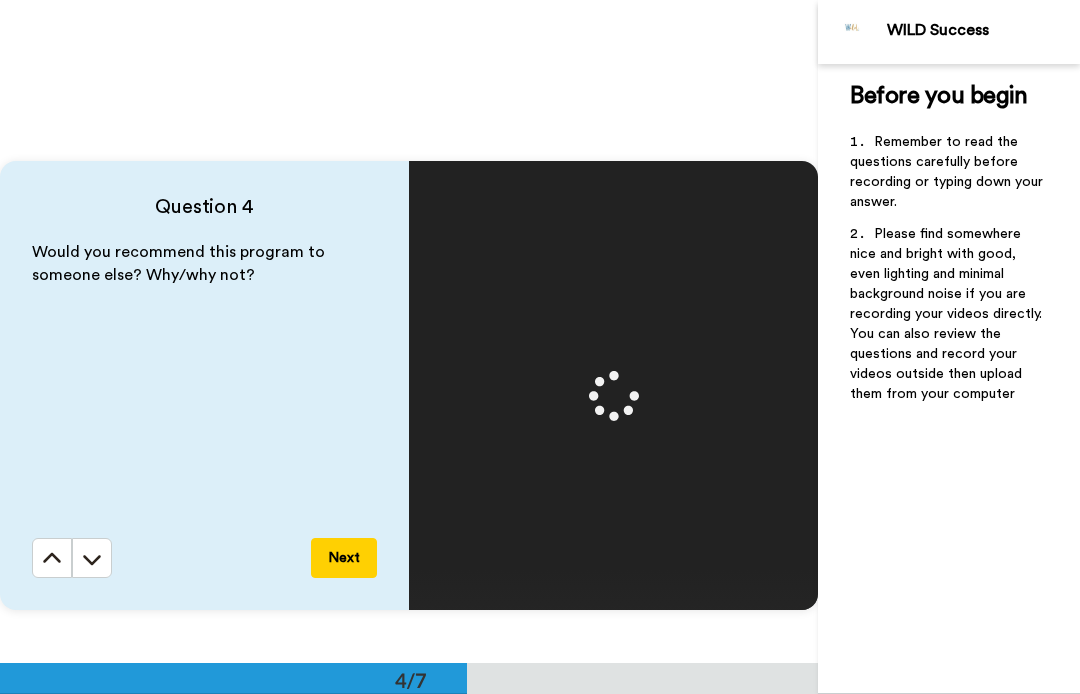 scroll, scrollTop: 1871, scrollLeft: 0, axis: vertical 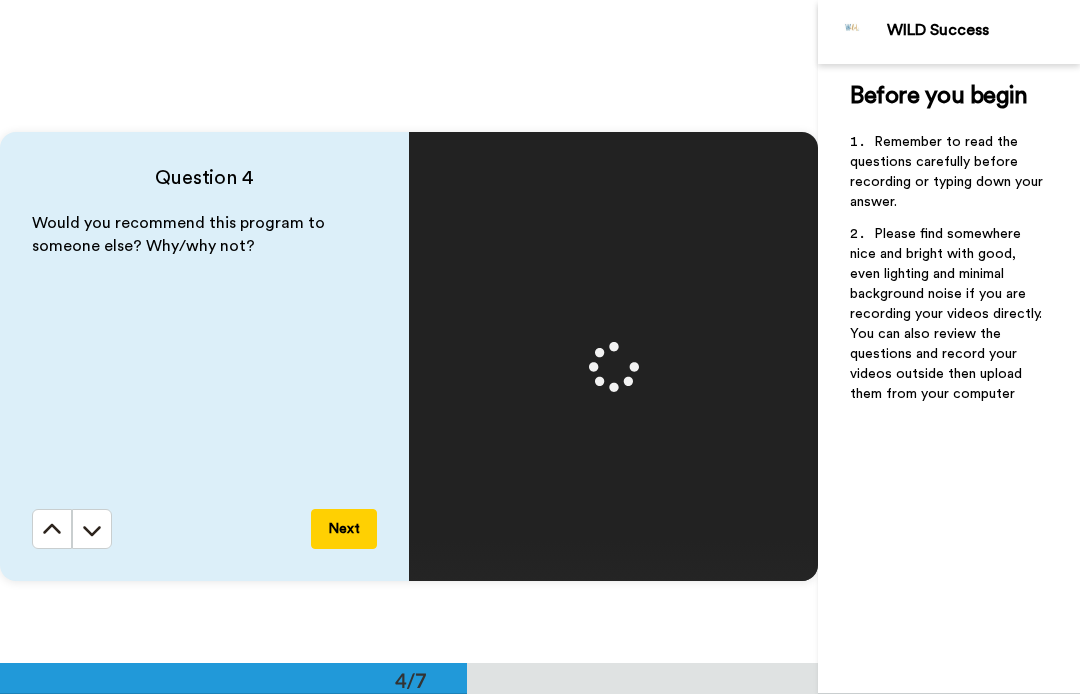 click on "Question   4 Would you recommend this program to someone else? Why/why not? Next Mirrored Redo 3  00:18" at bounding box center (409, 356) 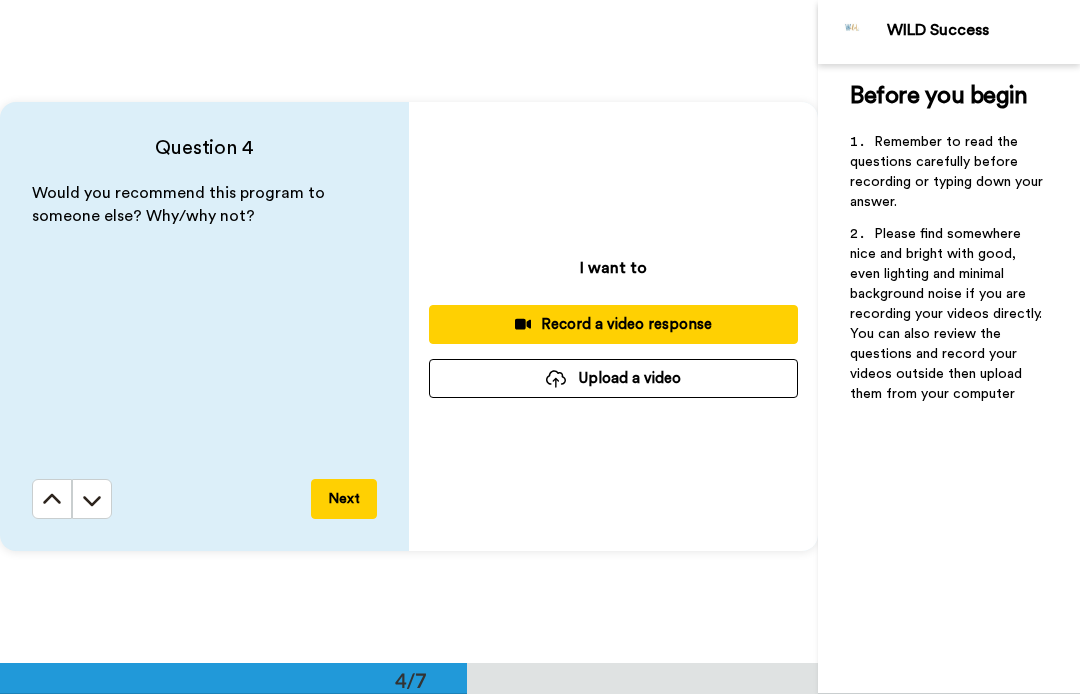 scroll, scrollTop: 1983, scrollLeft: 0, axis: vertical 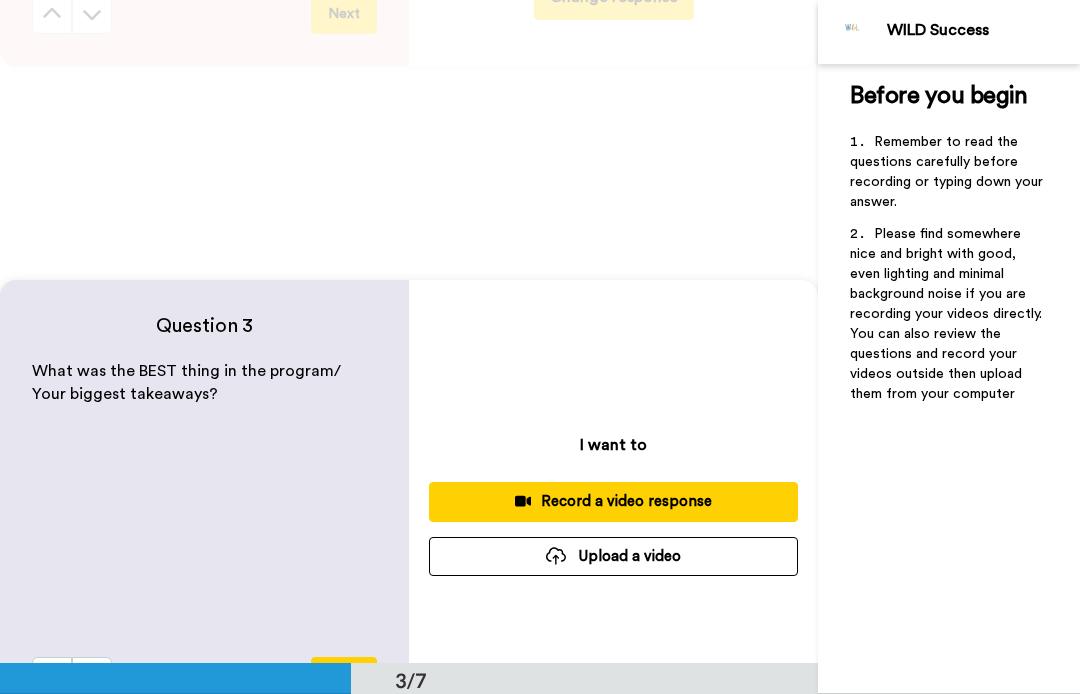 click on "Record a video response" at bounding box center [613, 501] 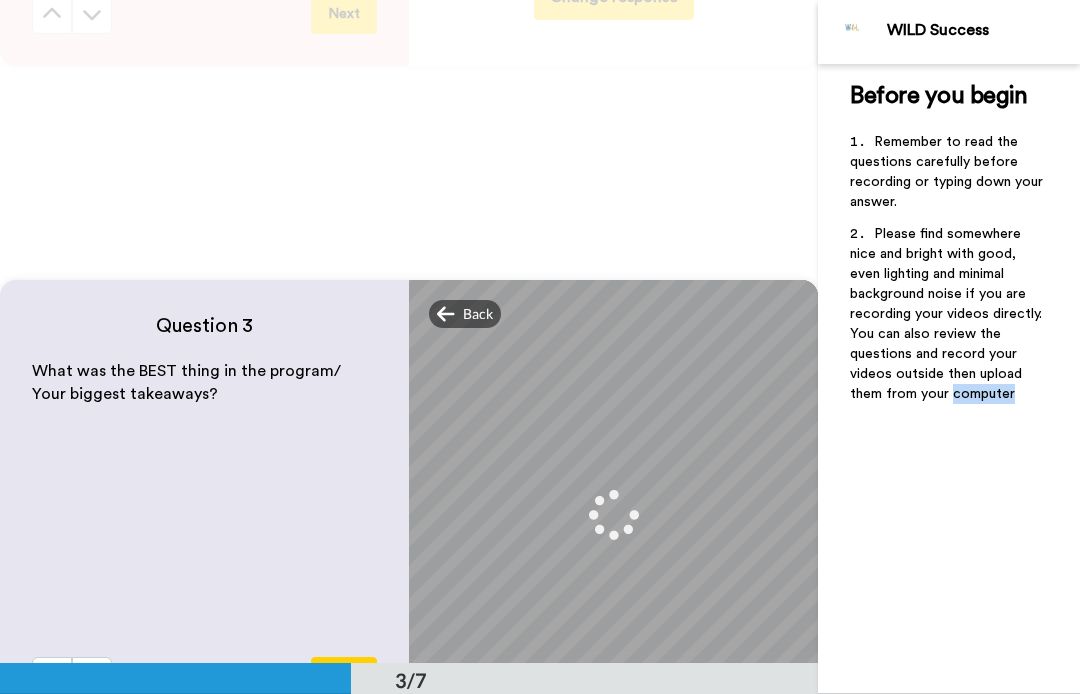 scroll, scrollTop: 1260, scrollLeft: 0, axis: vertical 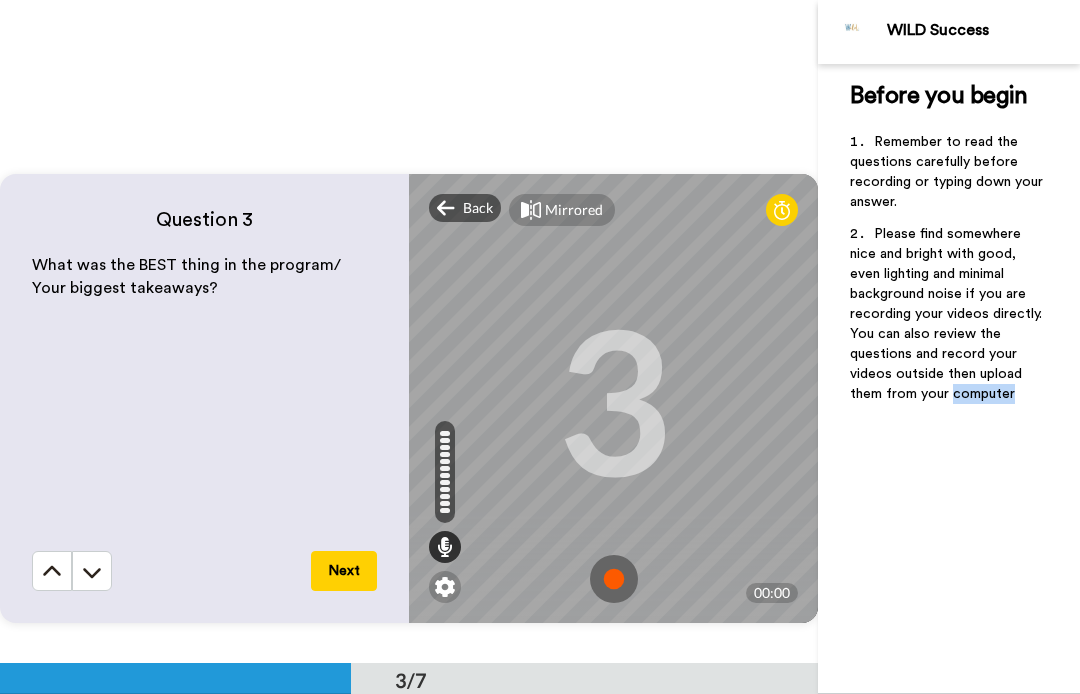 click at bounding box center (614, 579) 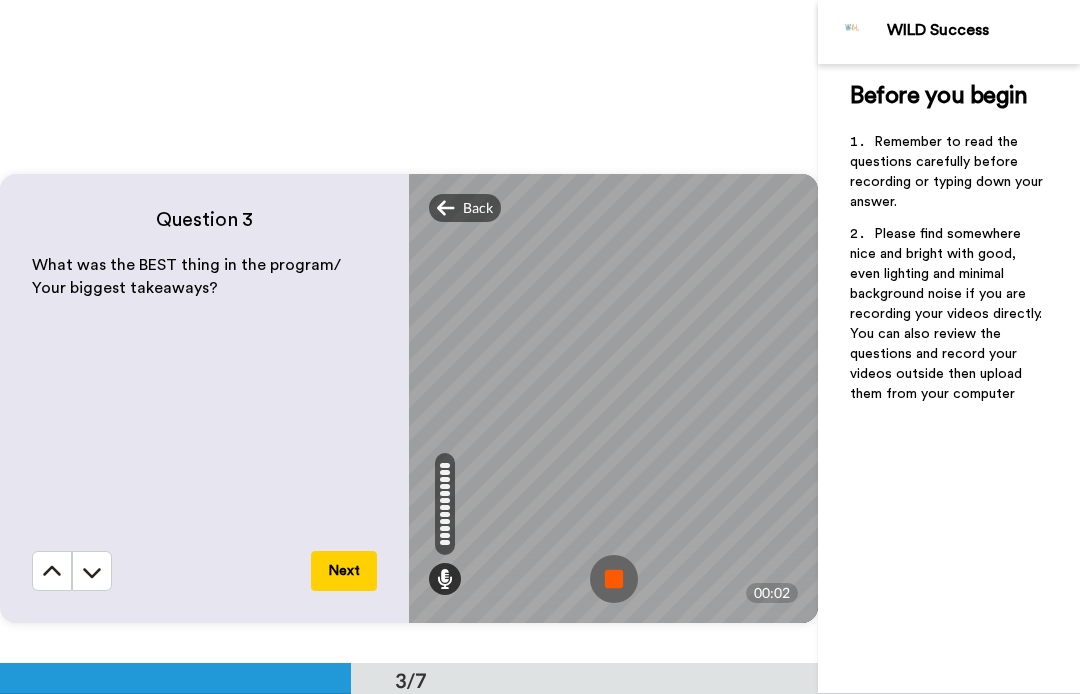 click 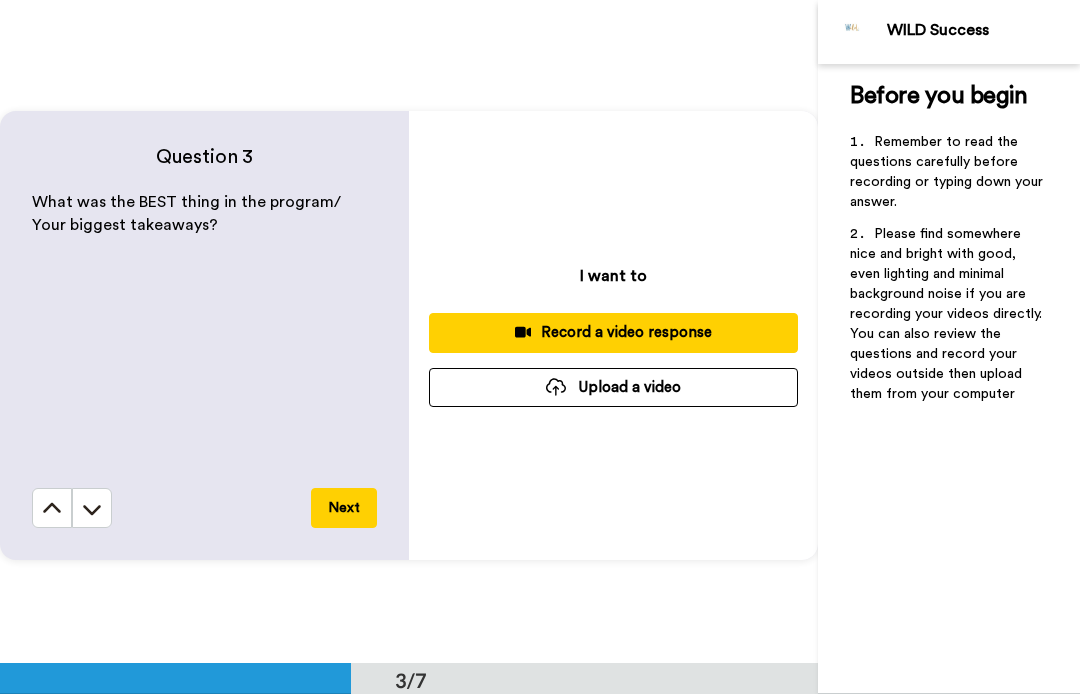 scroll, scrollTop: 1320, scrollLeft: 0, axis: vertical 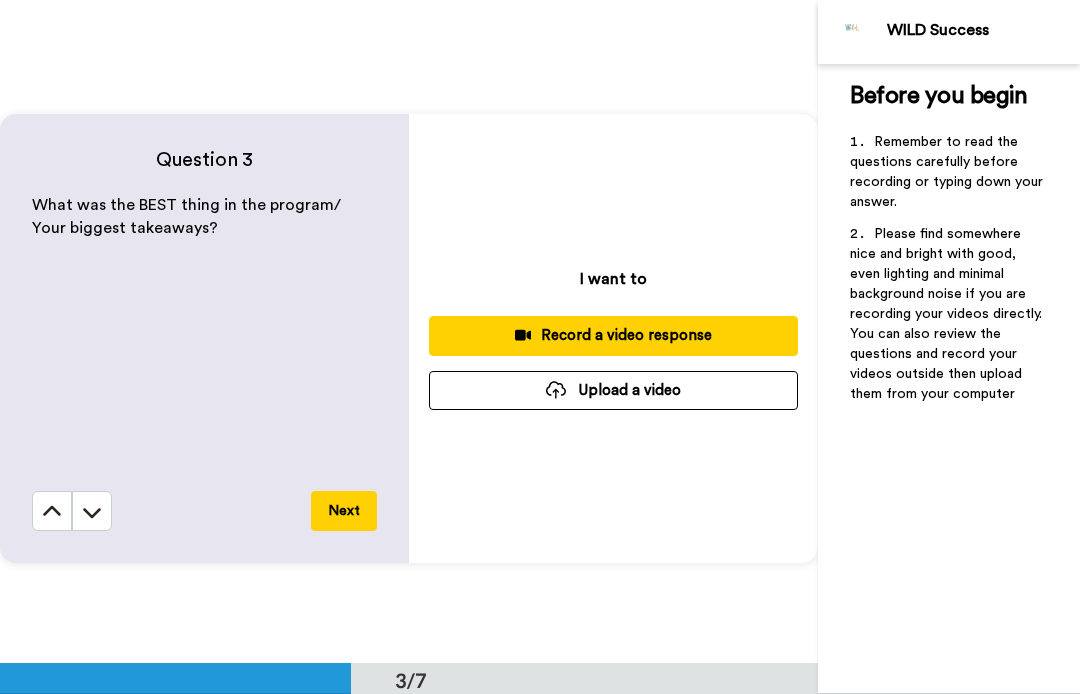 click on "Upload a video" at bounding box center (613, 390) 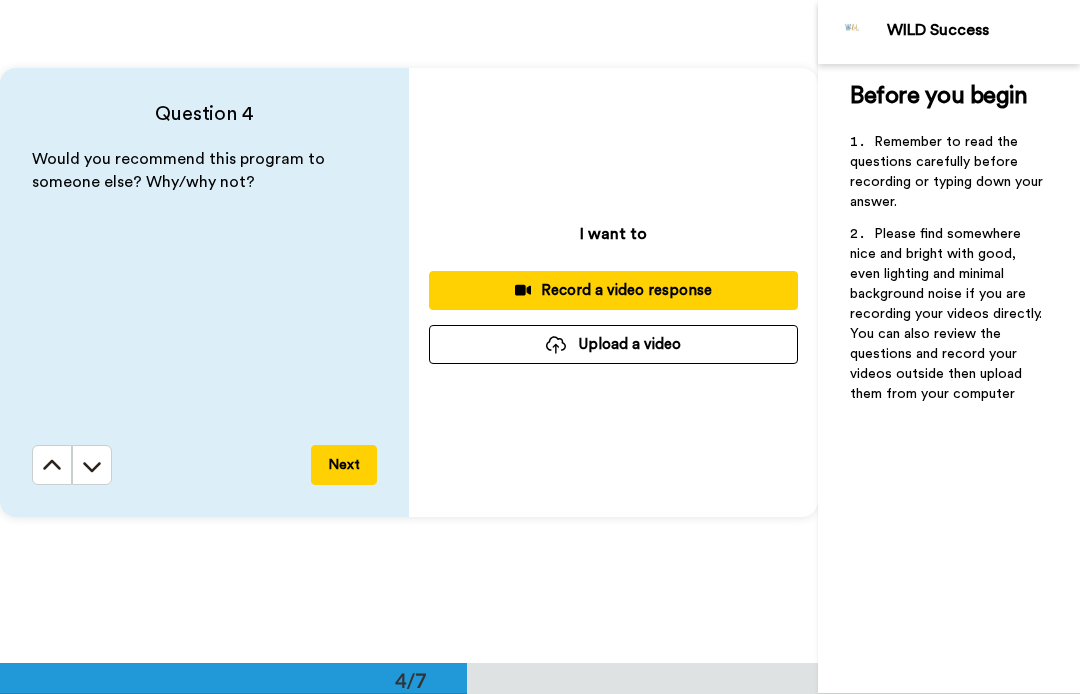 scroll, scrollTop: 2029, scrollLeft: 0, axis: vertical 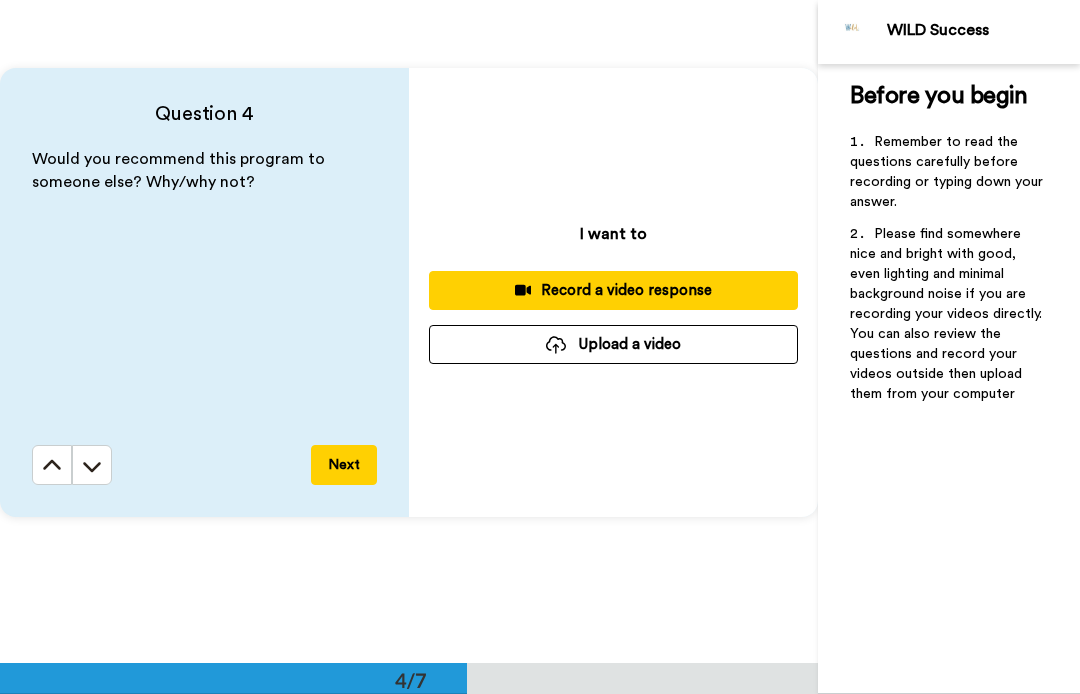 click on "Upload a video" at bounding box center [613, 344] 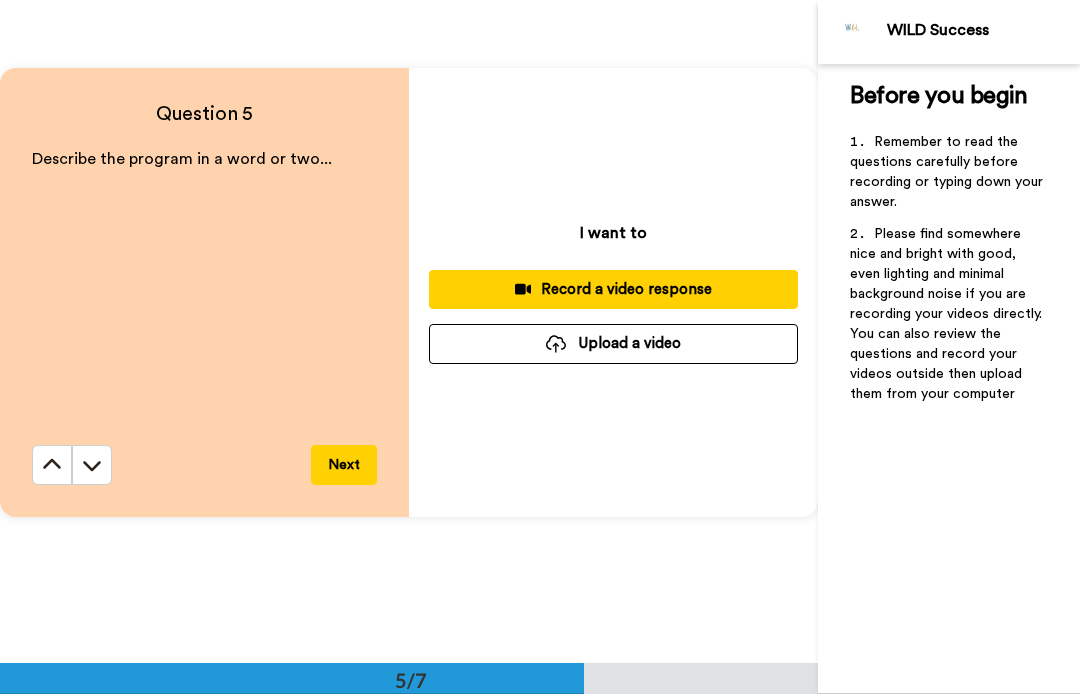 scroll, scrollTop: 2694, scrollLeft: 0, axis: vertical 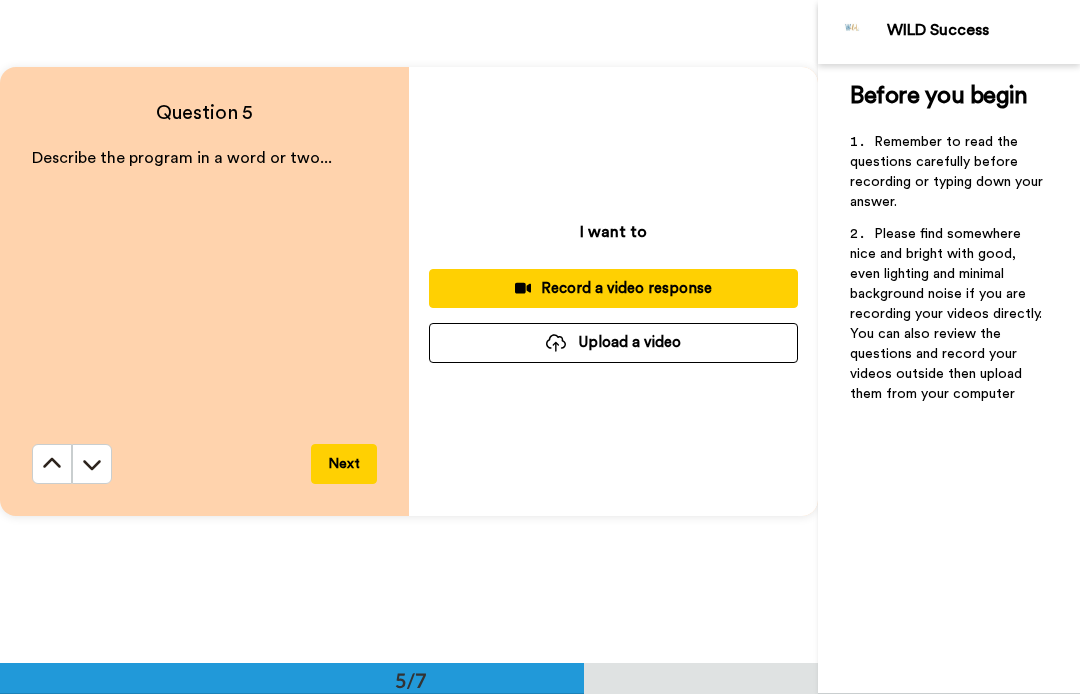 click on "Upload a video" at bounding box center [613, 342] 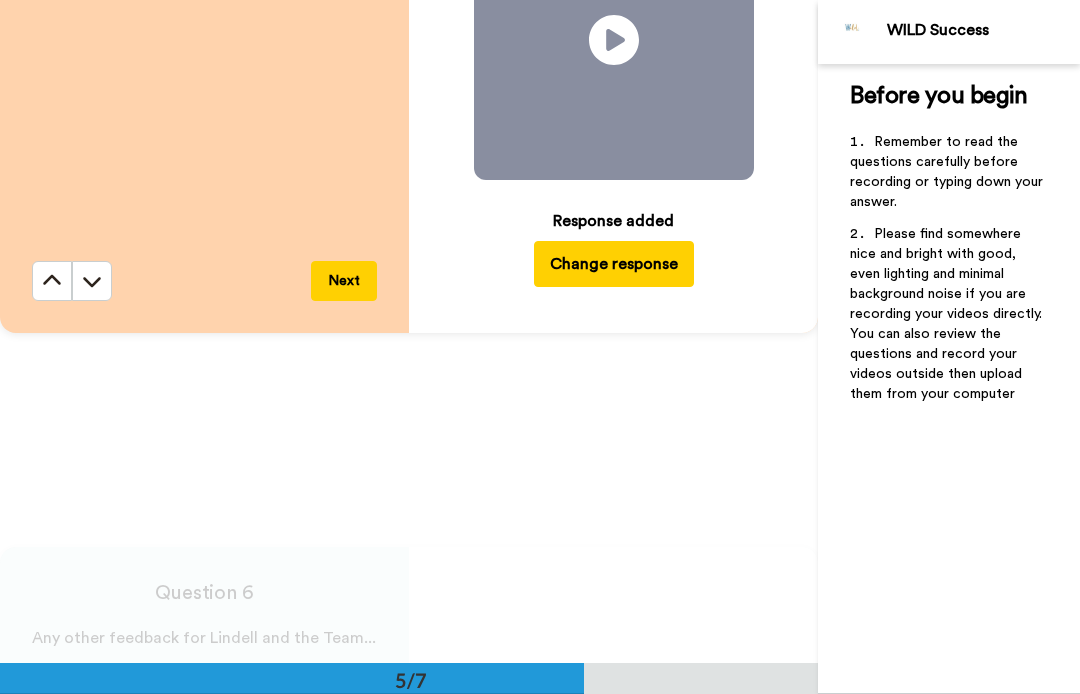 scroll, scrollTop: 2970, scrollLeft: 0, axis: vertical 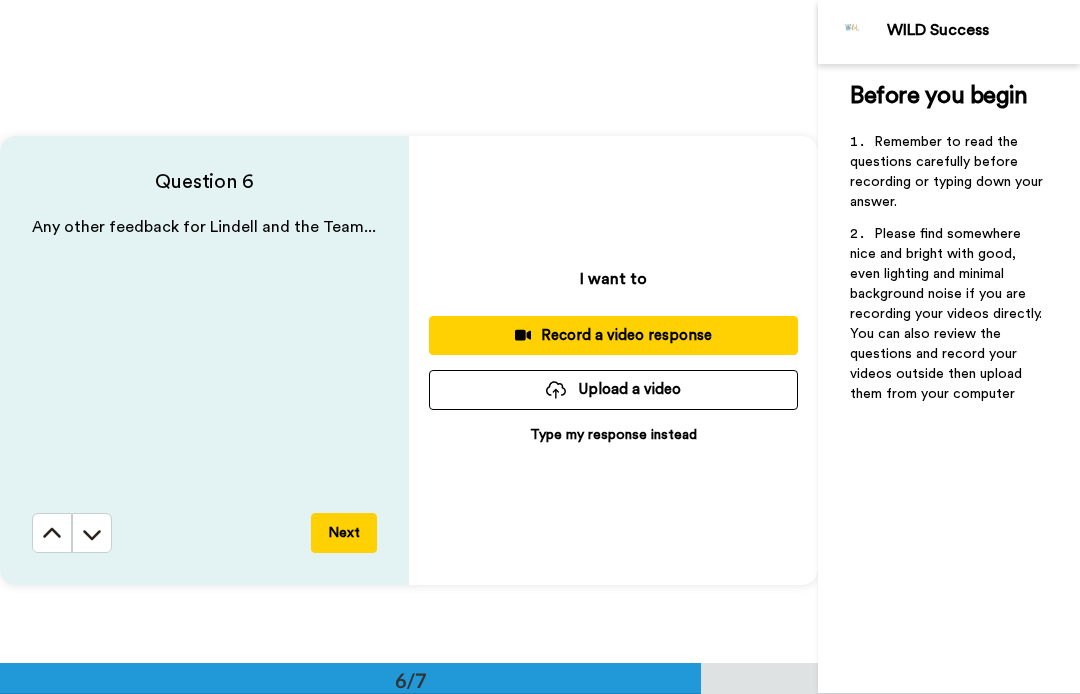 click on "Upload a video" at bounding box center [613, 389] 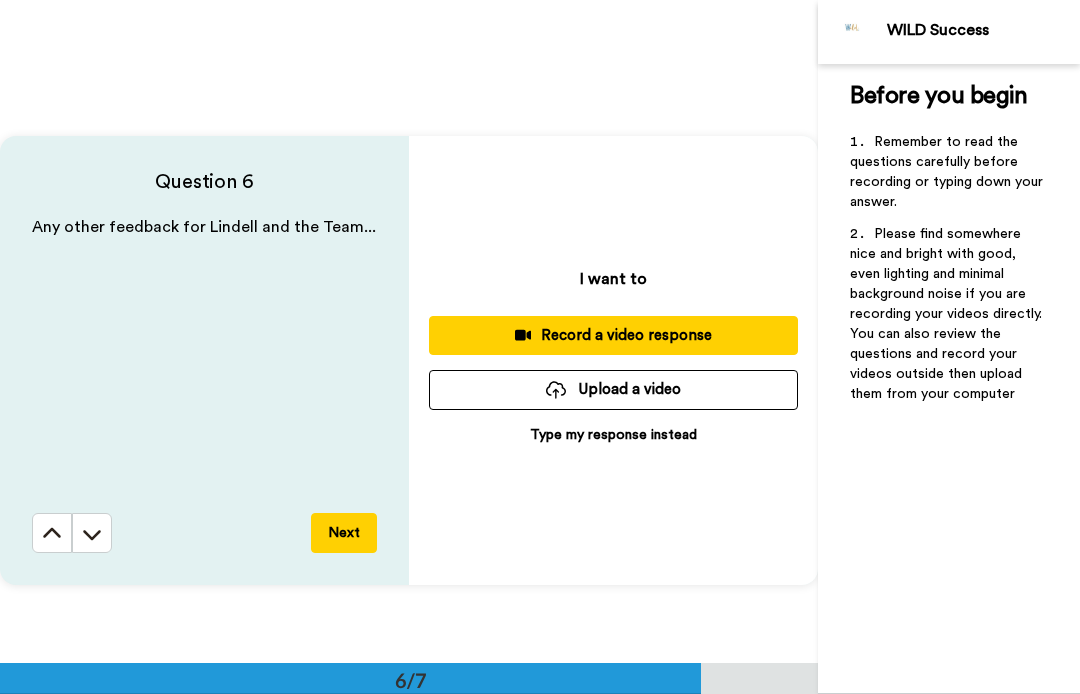 click on "Upload a video" at bounding box center (613, 389) 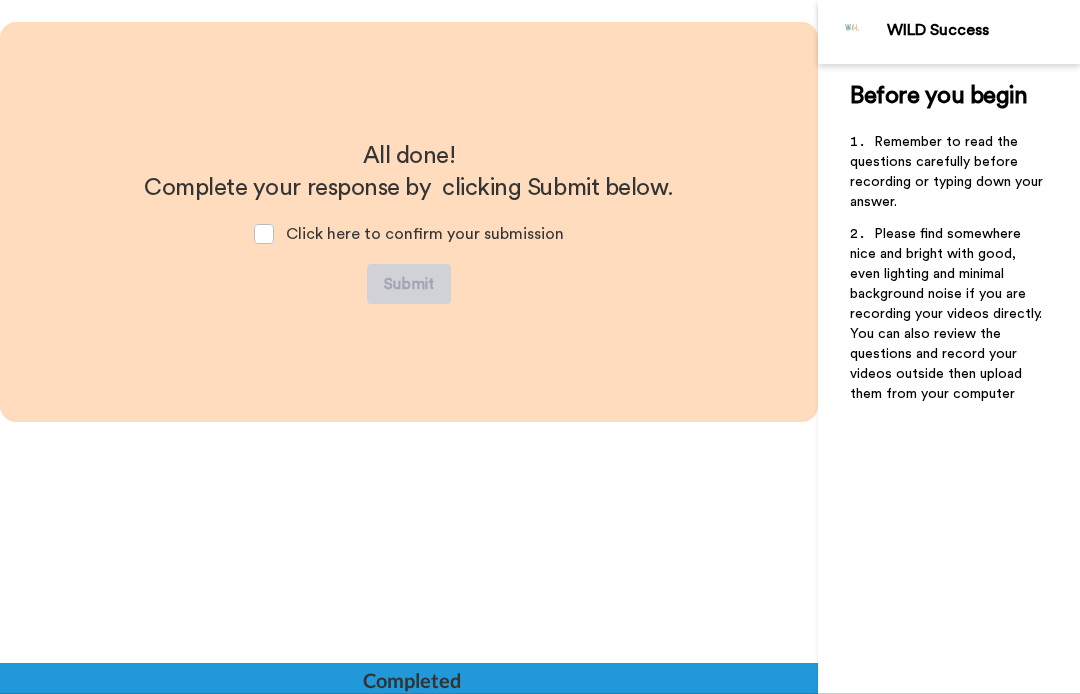 scroll, scrollTop: 3931, scrollLeft: 0, axis: vertical 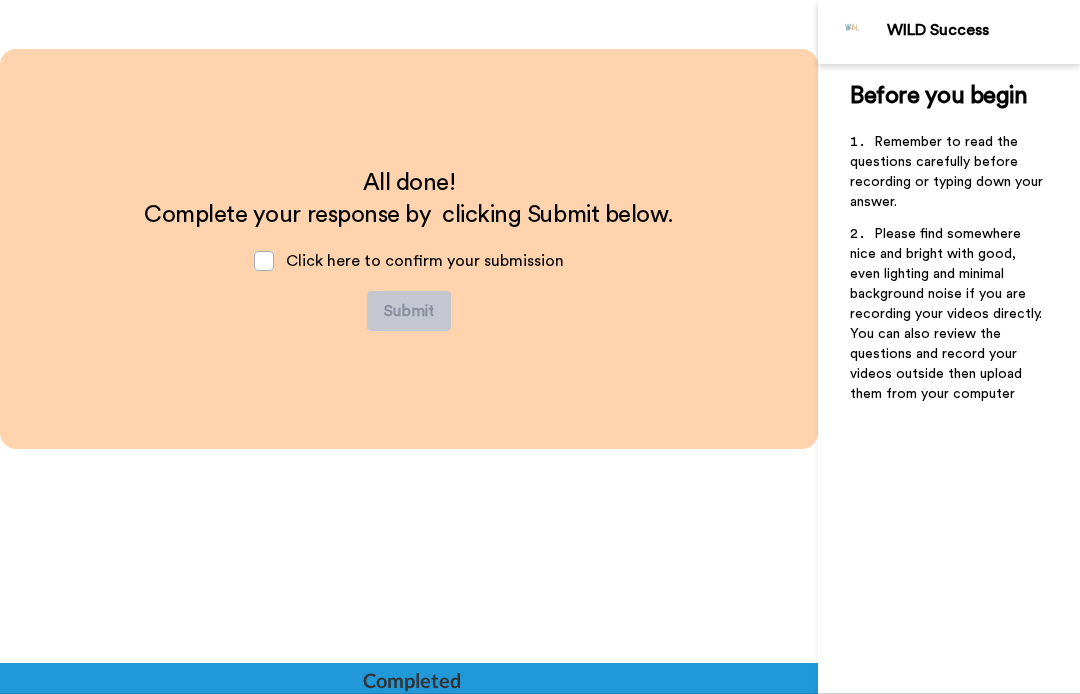click at bounding box center (264, 261) 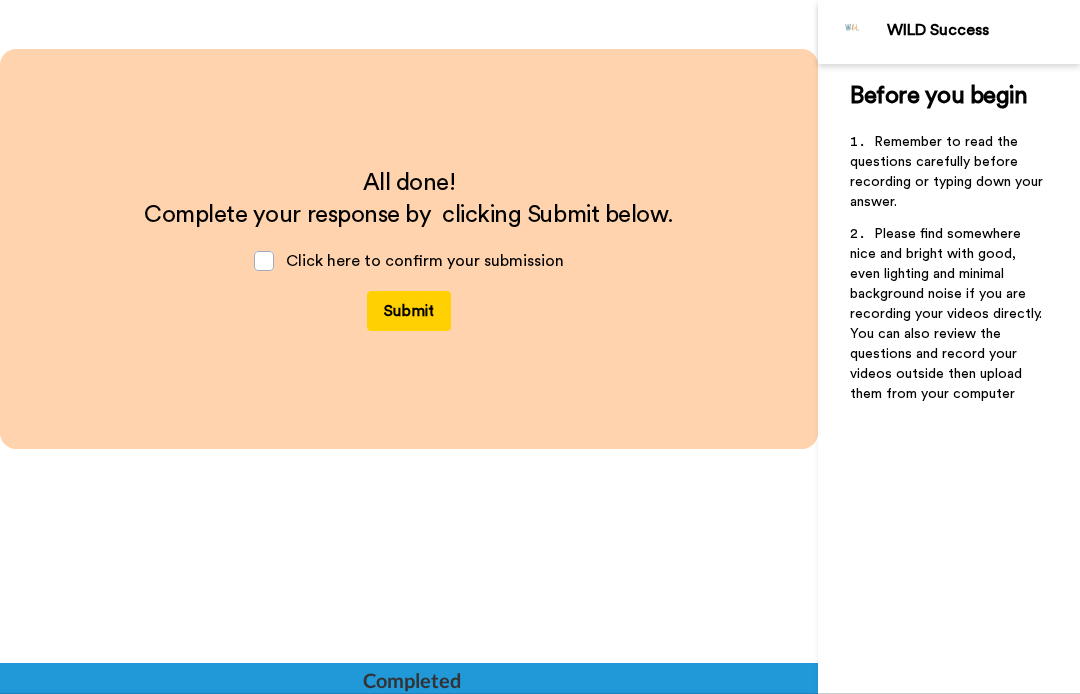 click on "Submit" at bounding box center [409, 311] 